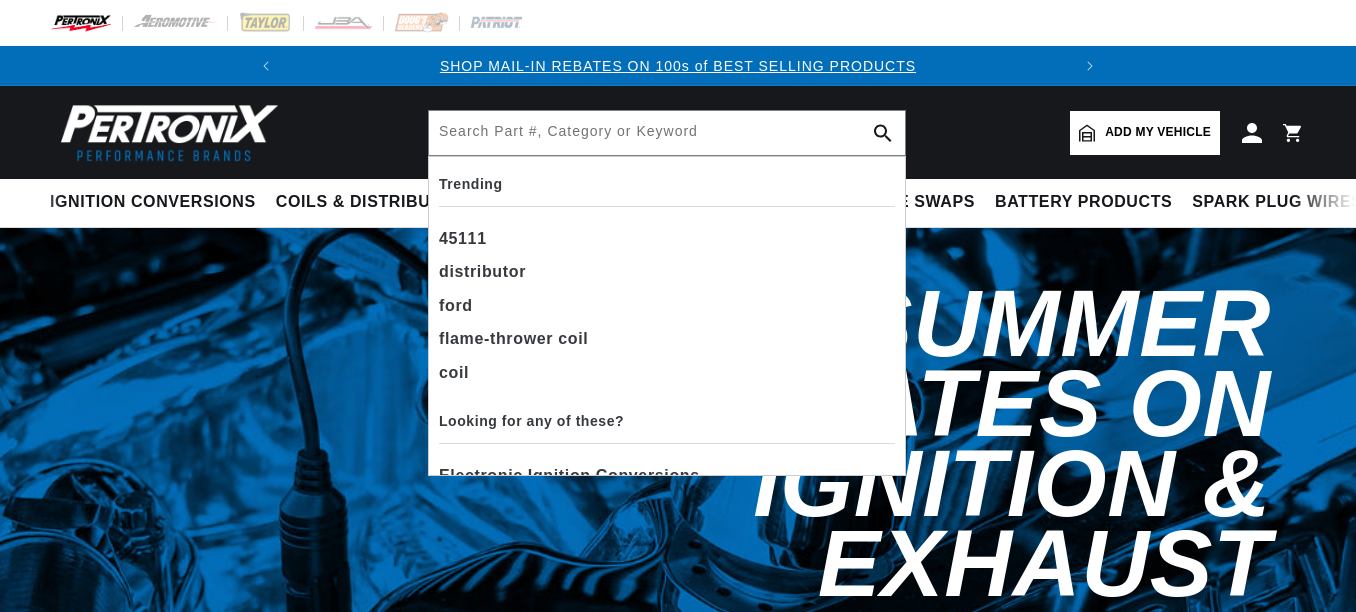 scroll, scrollTop: 0, scrollLeft: 0, axis: both 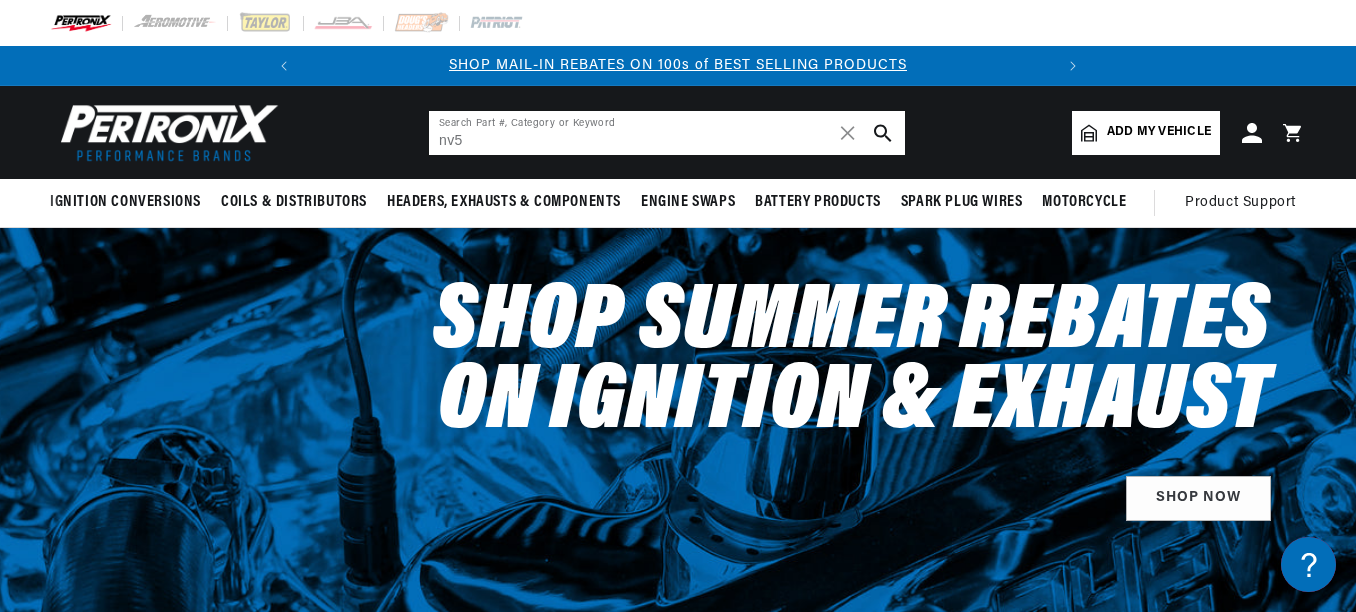 type on "nv5" 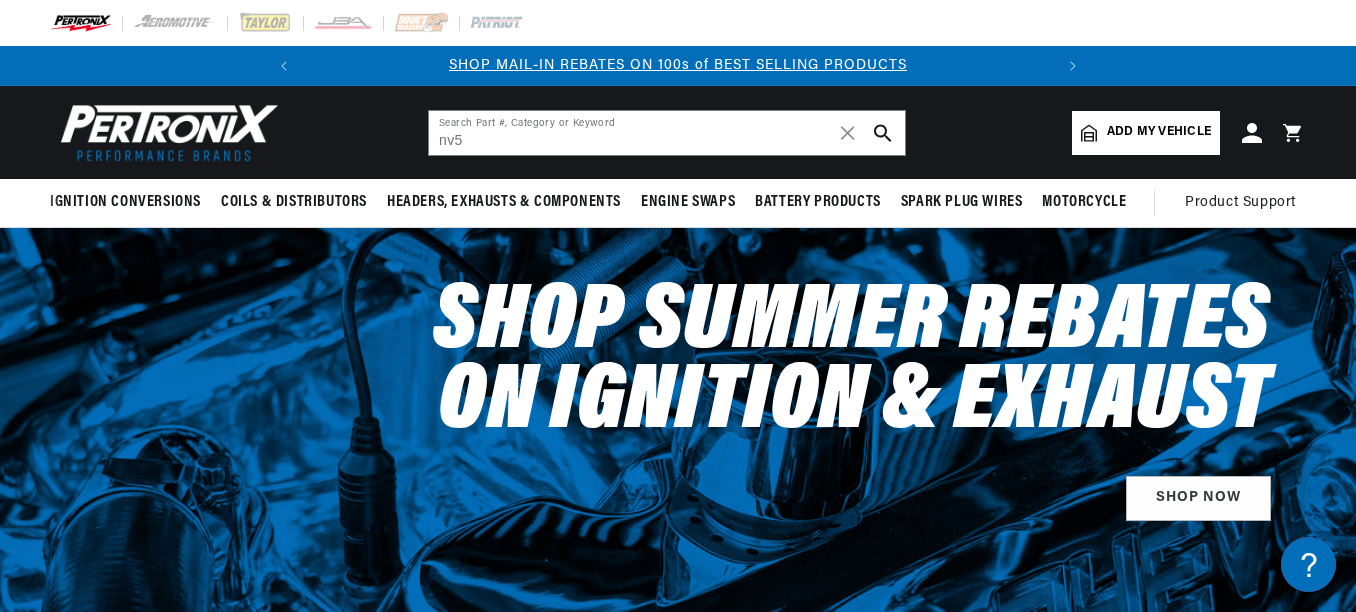 click 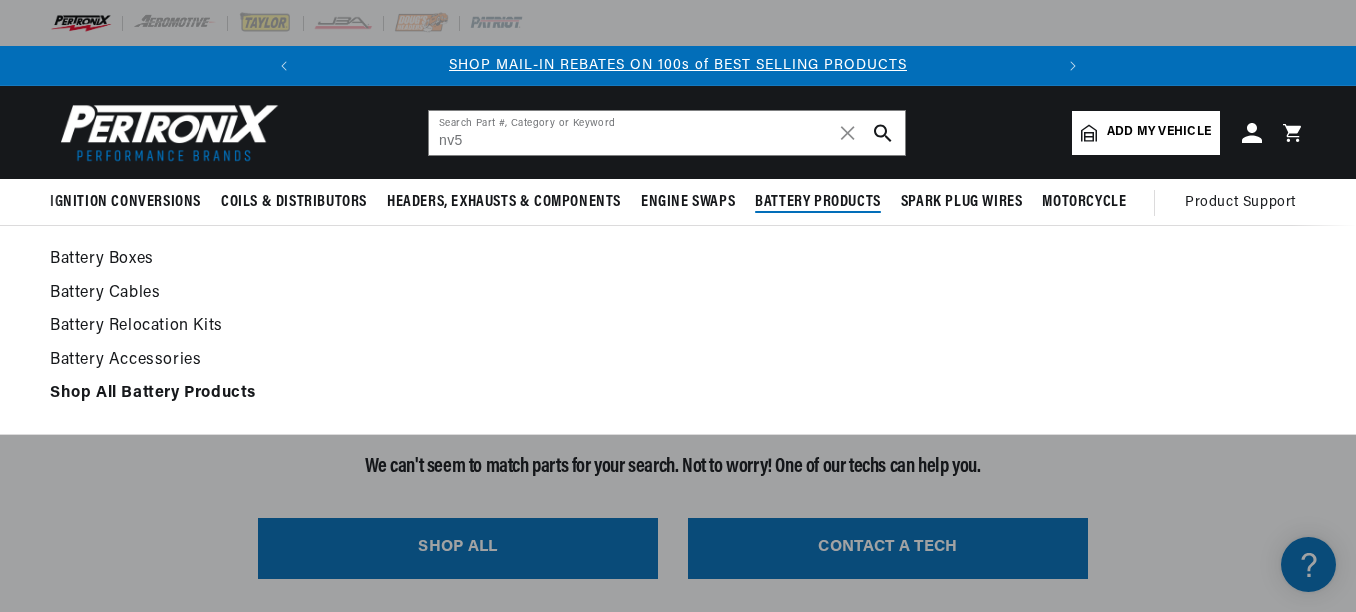 scroll, scrollTop: 0, scrollLeft: 0, axis: both 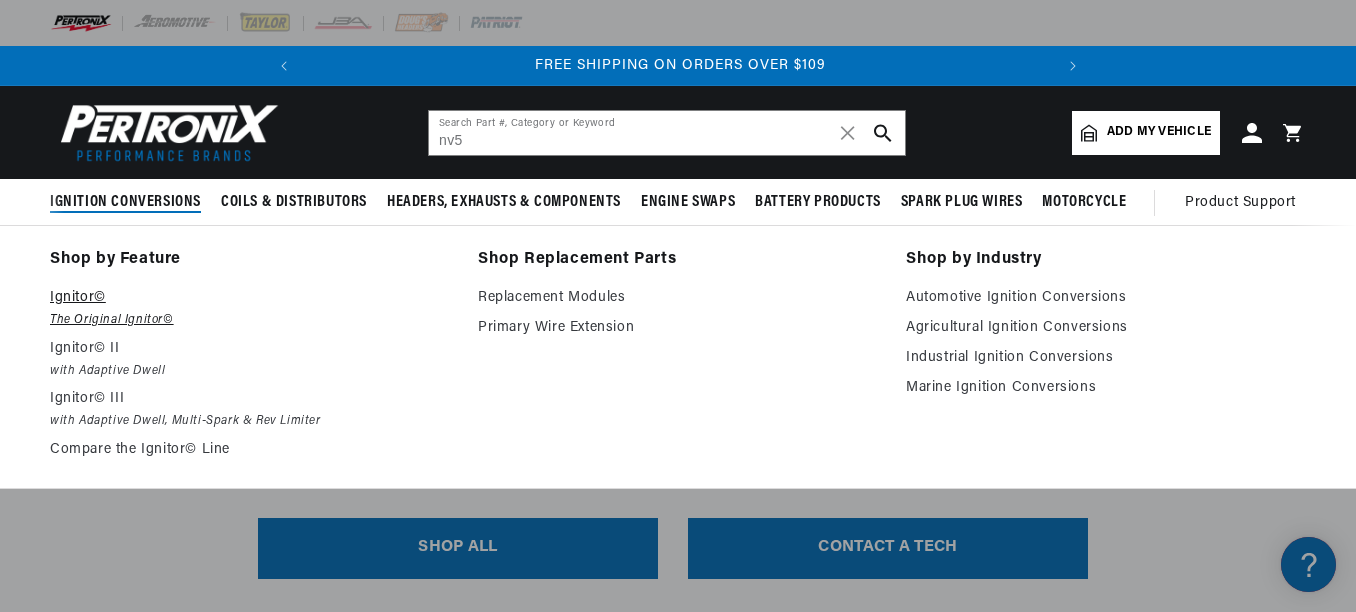 click on "Ignitor©" at bounding box center [250, 298] 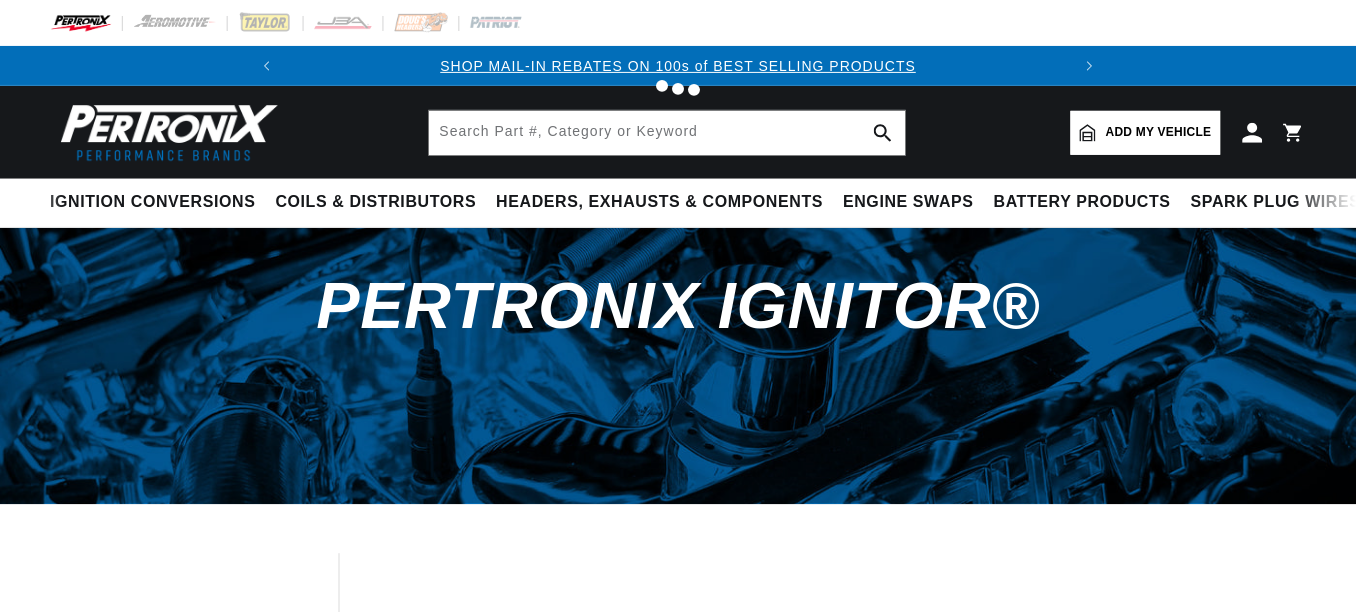 scroll, scrollTop: 0, scrollLeft: 0, axis: both 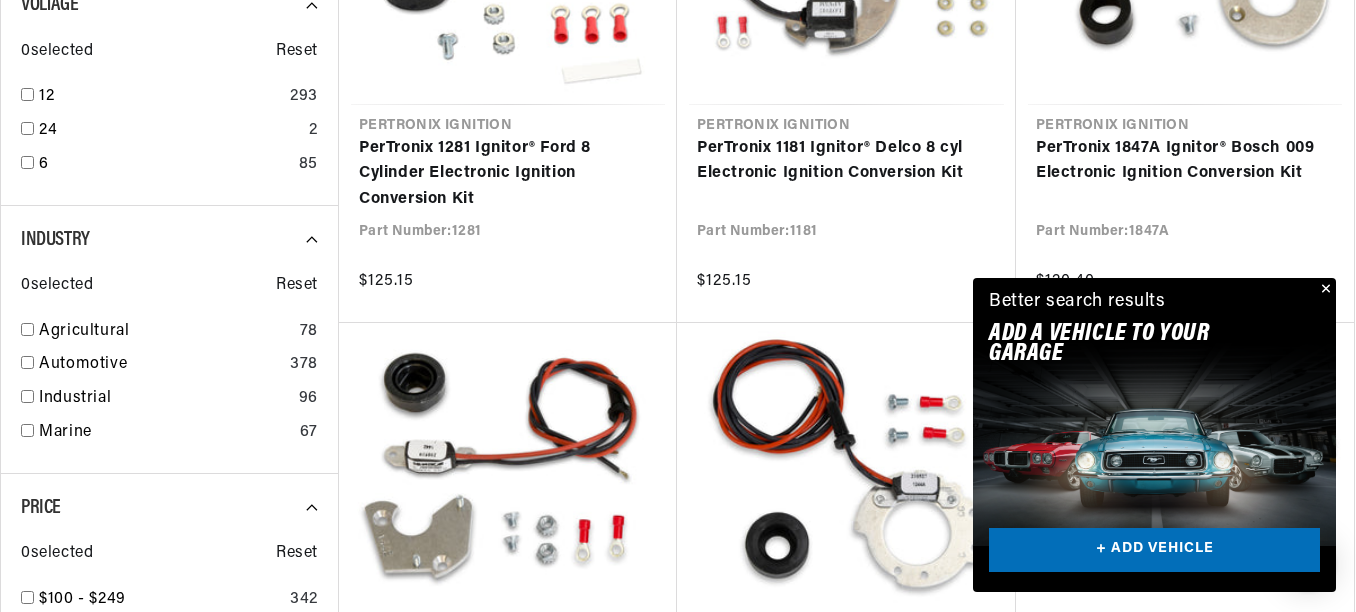 click at bounding box center [1324, 290] 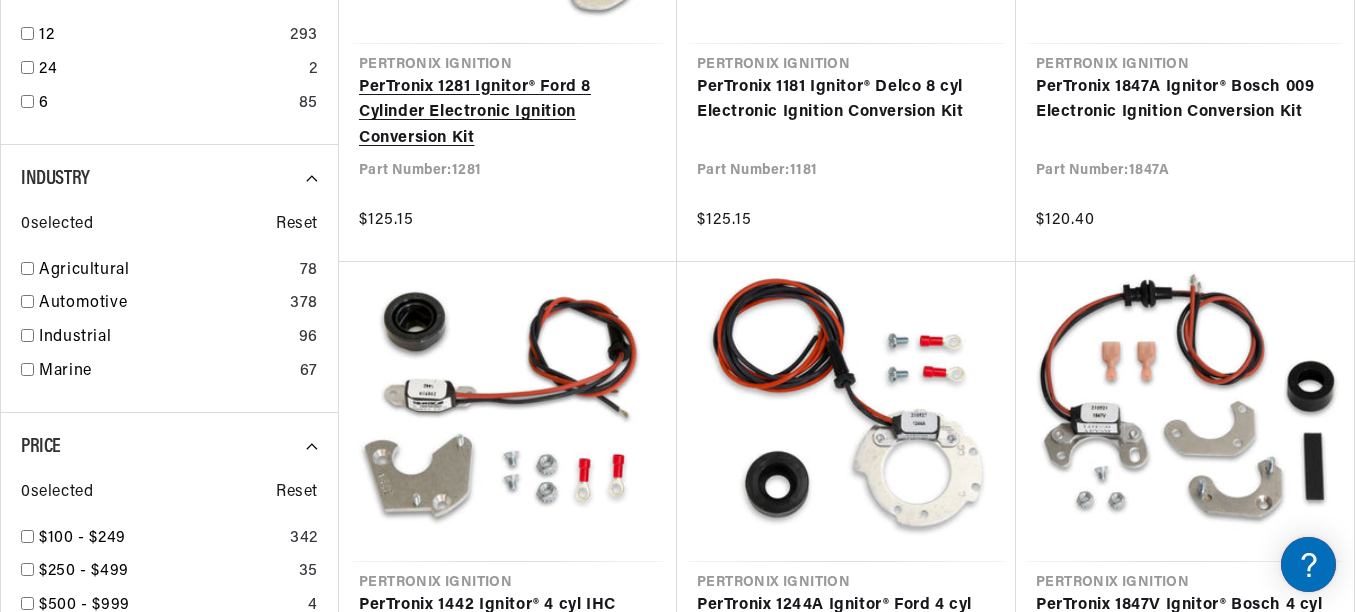scroll, scrollTop: 1147, scrollLeft: 0, axis: vertical 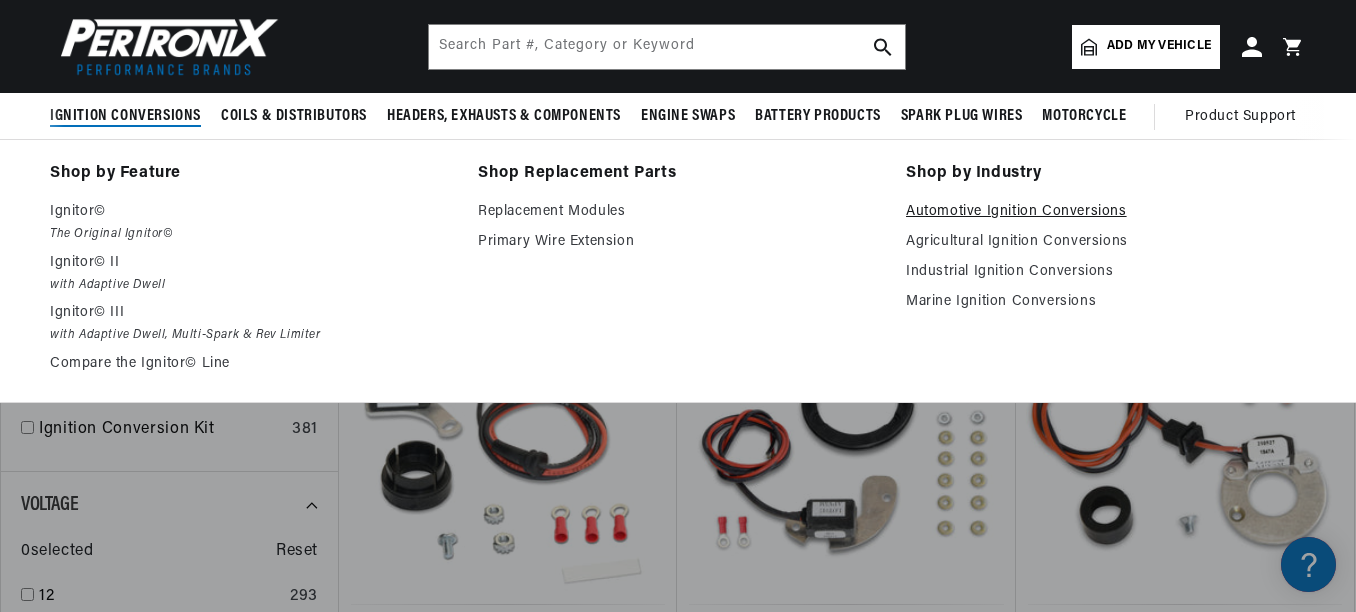 click on "Automotive Ignition Conversions" at bounding box center (1106, 212) 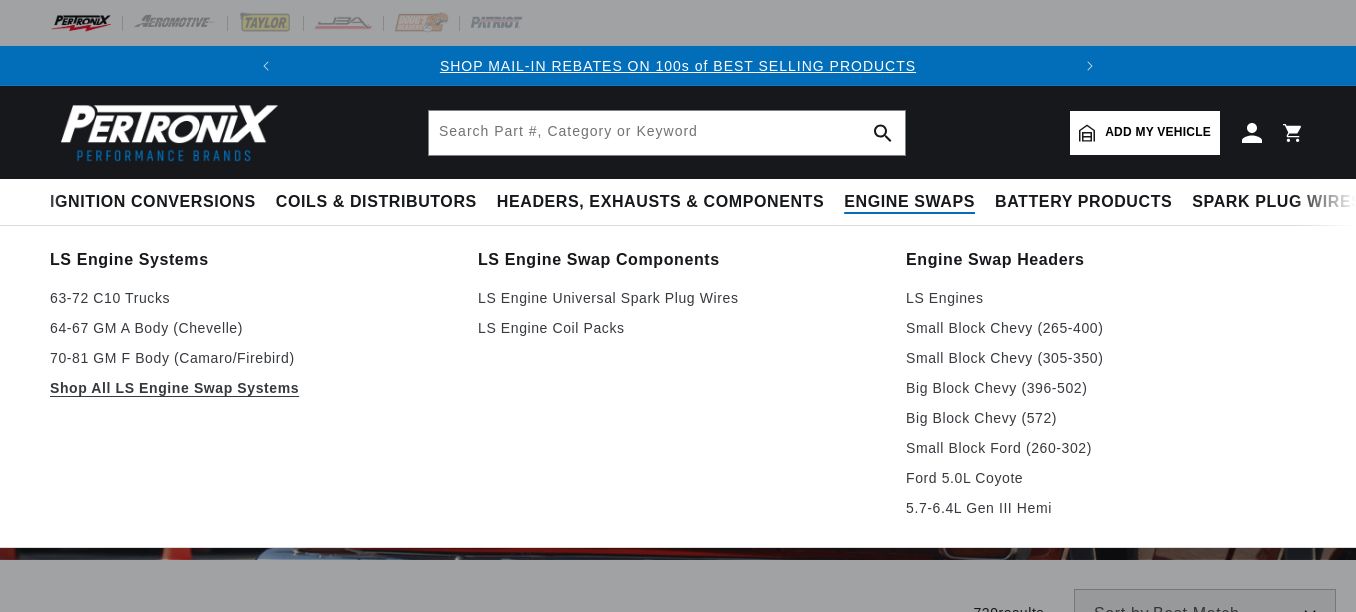 scroll, scrollTop: 0, scrollLeft: 0, axis: both 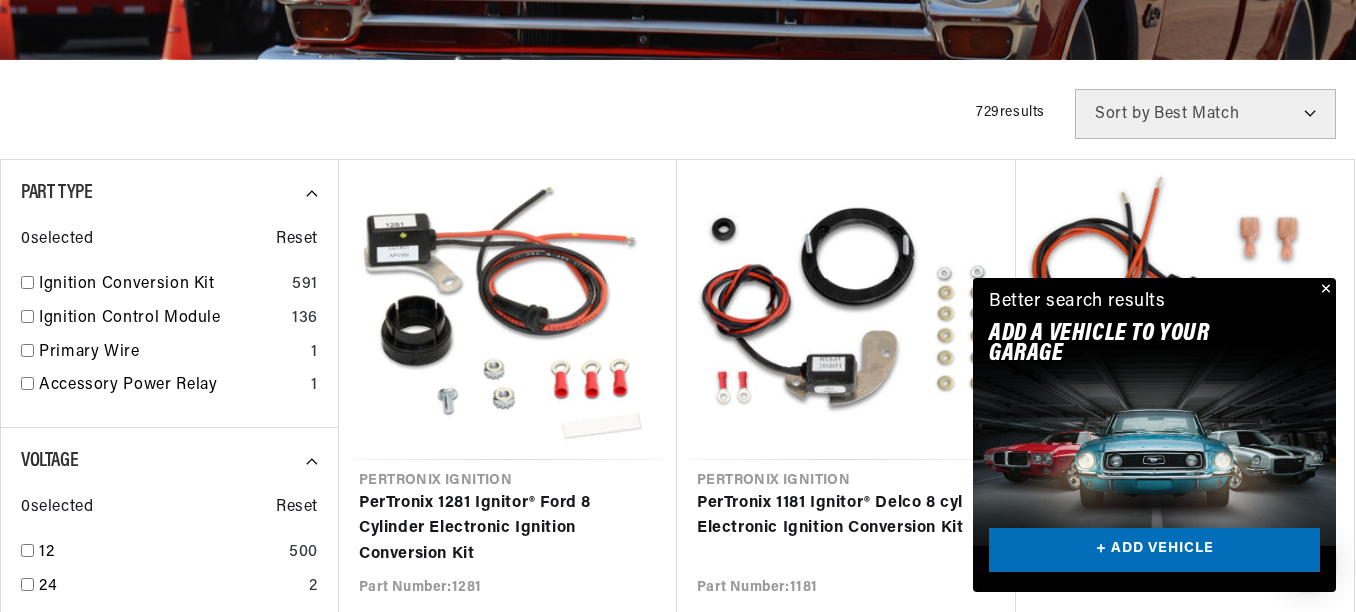 click at bounding box center [1324, 290] 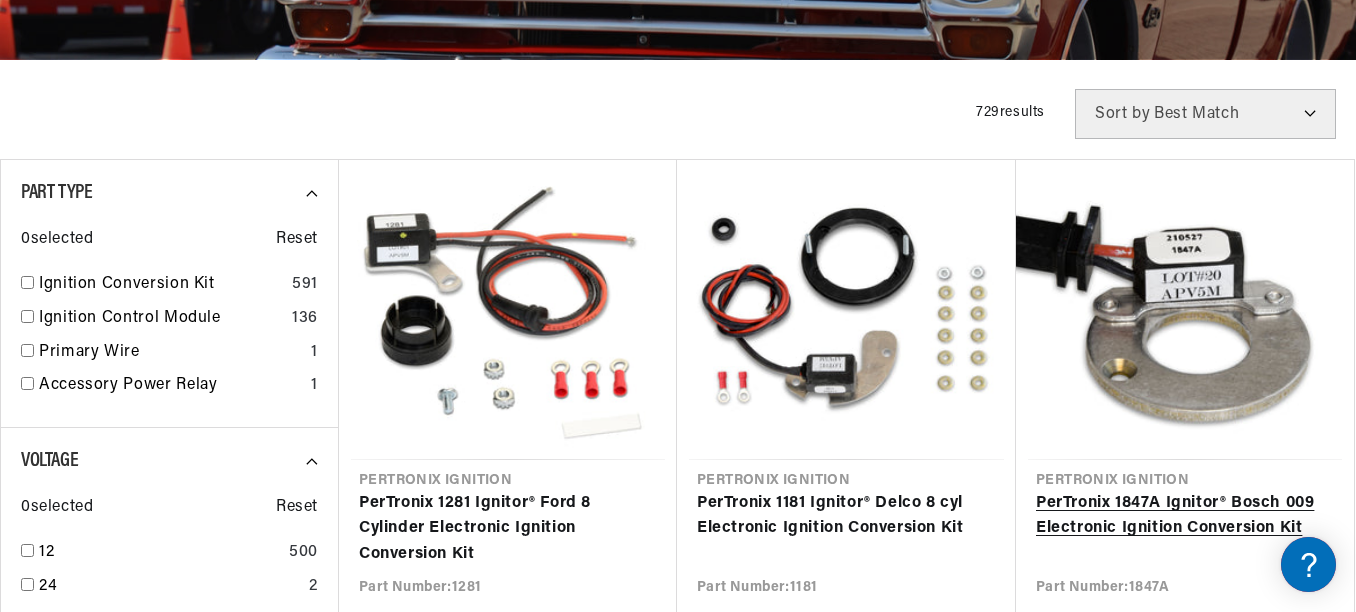 scroll, scrollTop: 0, scrollLeft: 747, axis: horizontal 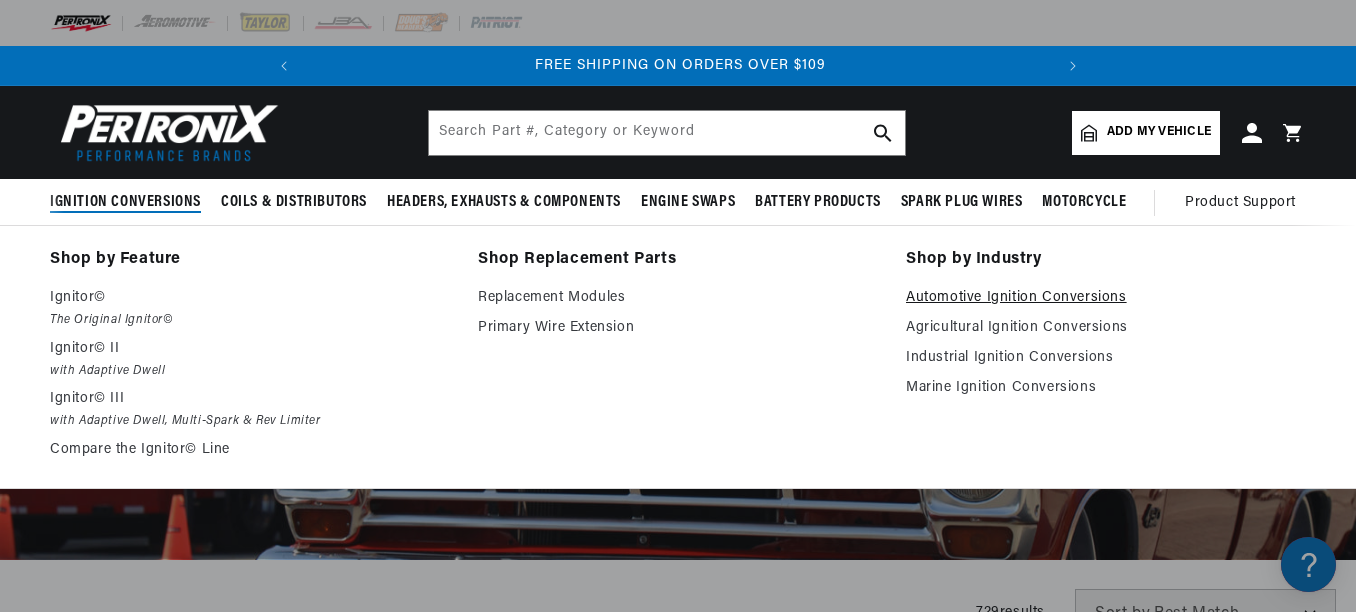 click on "Automotive Ignition Conversions" at bounding box center [1106, 298] 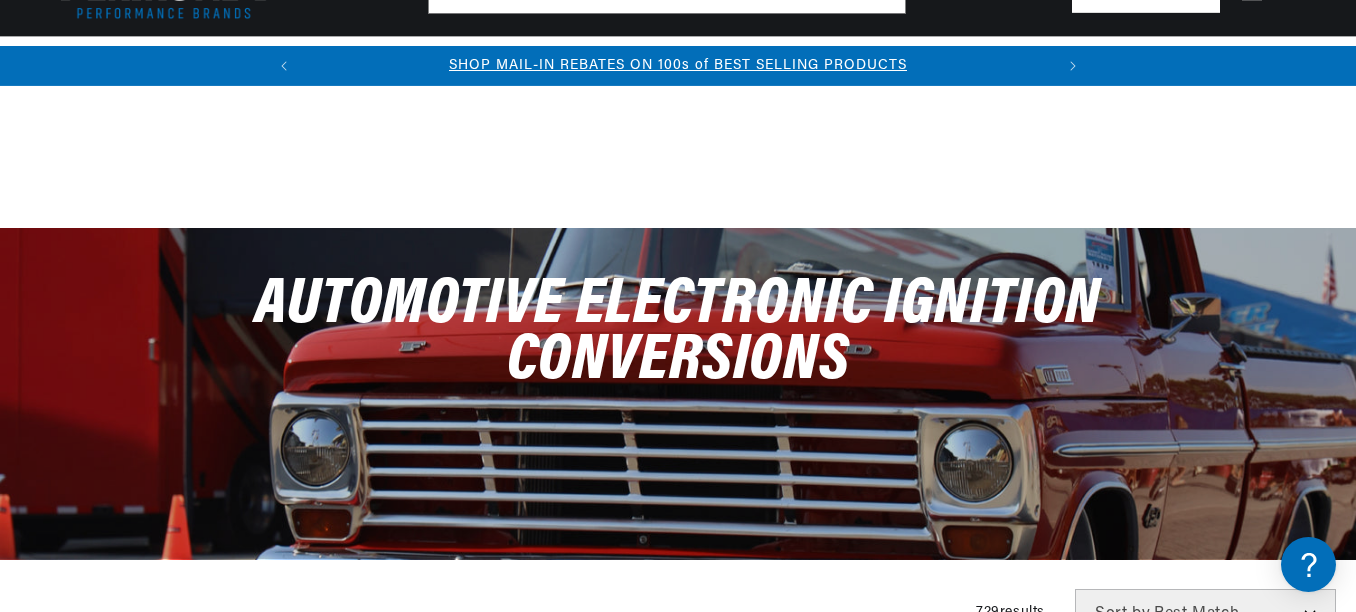 scroll, scrollTop: 300, scrollLeft: 0, axis: vertical 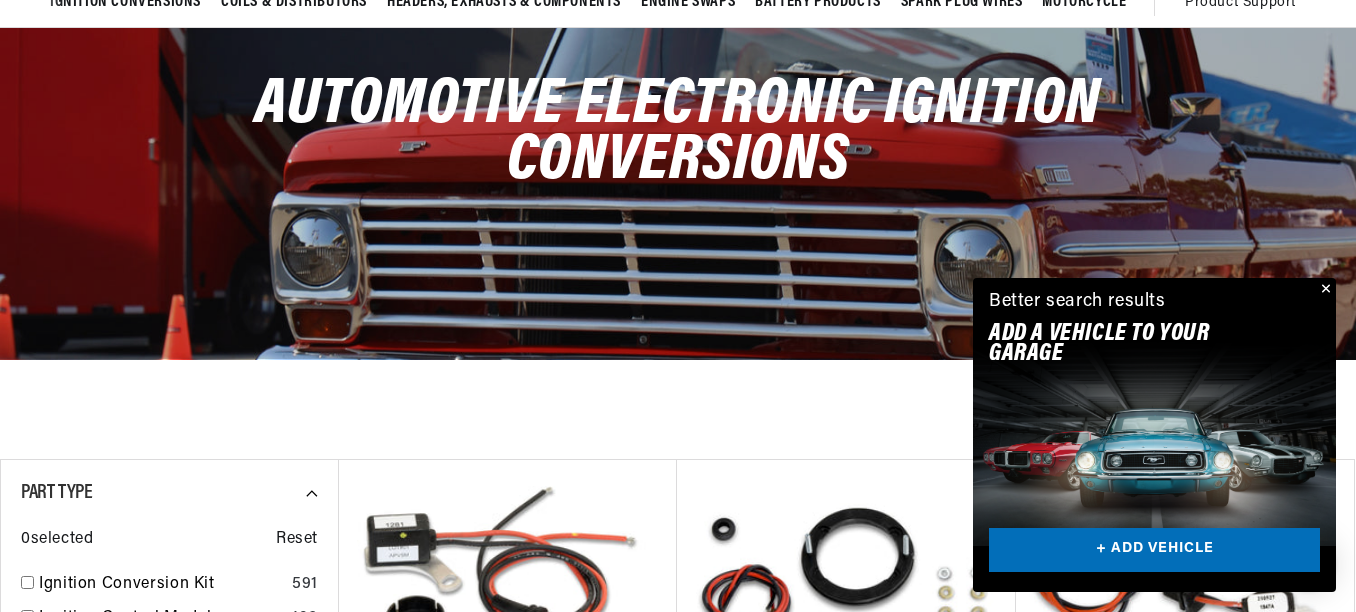 click at bounding box center (1324, 290) 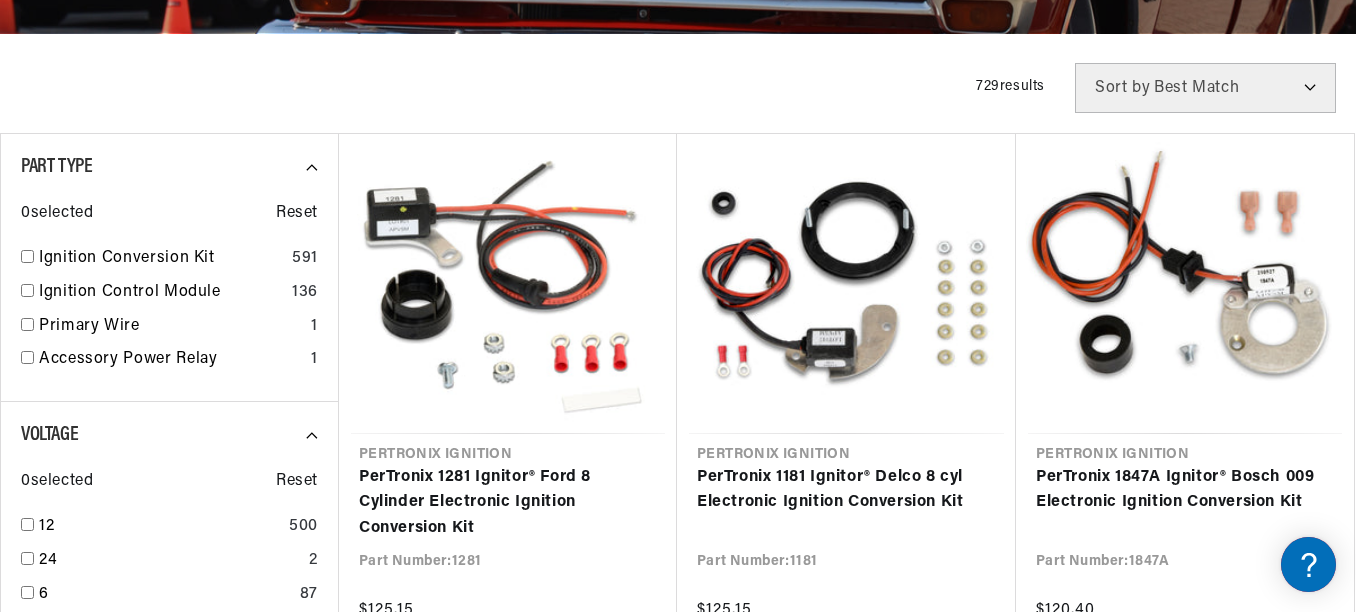 scroll, scrollTop: 700, scrollLeft: 0, axis: vertical 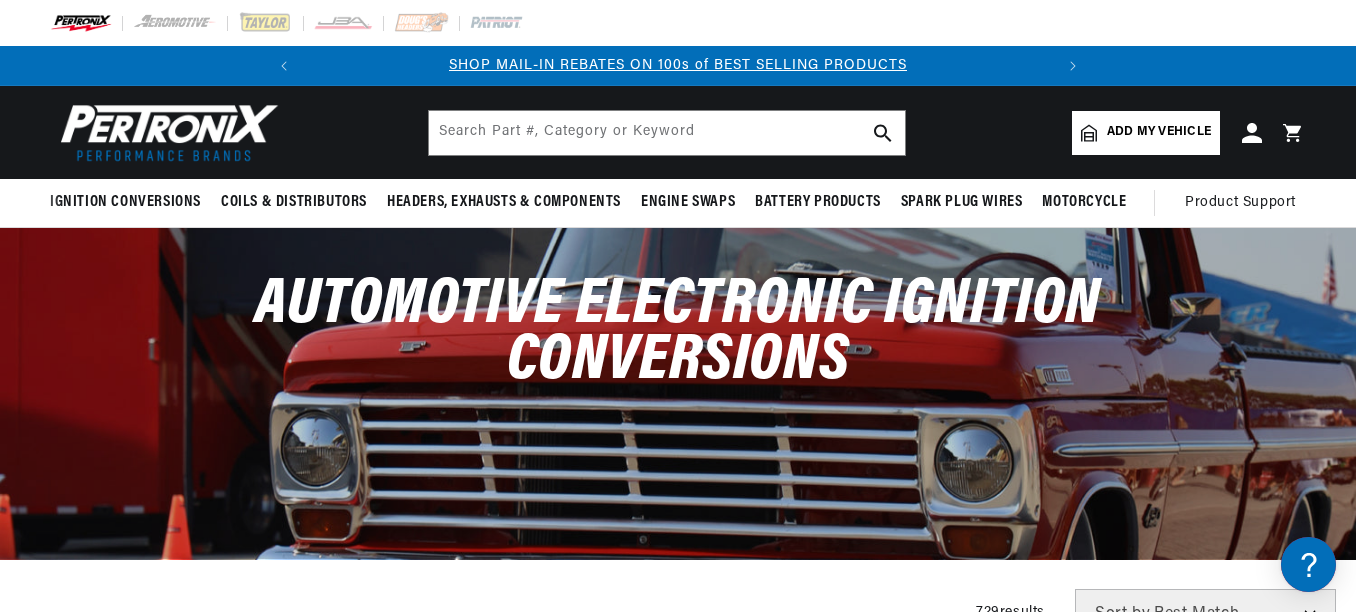 click on "Add my vehicle" at bounding box center [1159, 132] 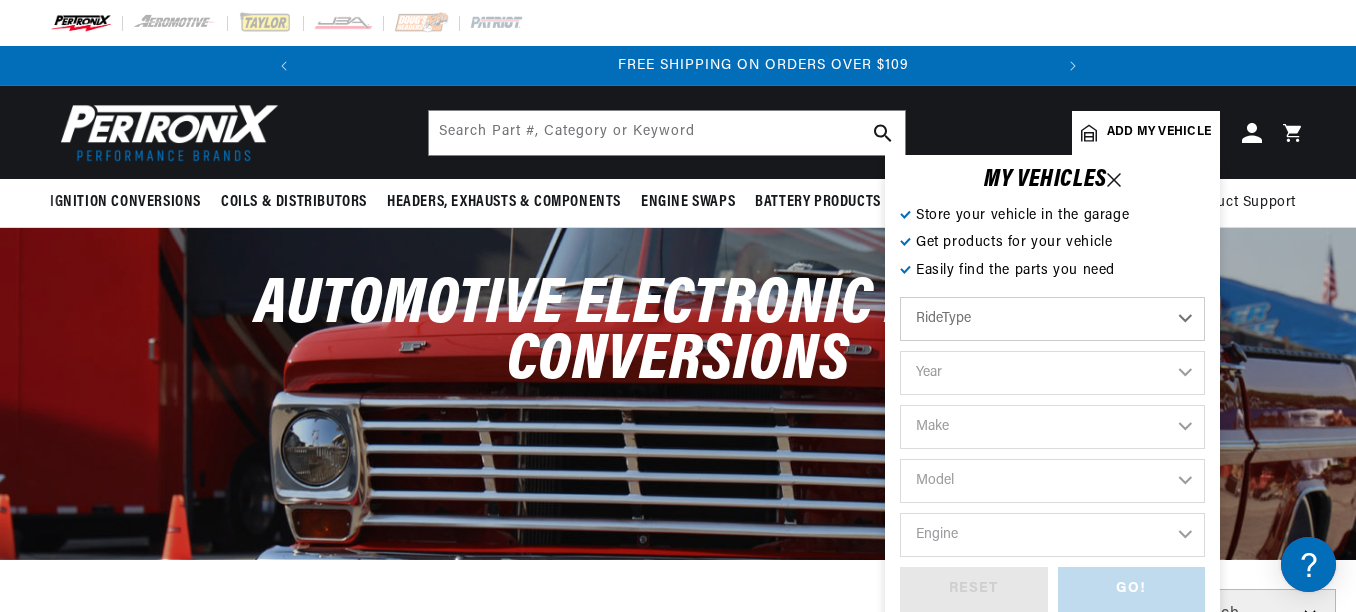 scroll, scrollTop: 0, scrollLeft: 747, axis: horizontal 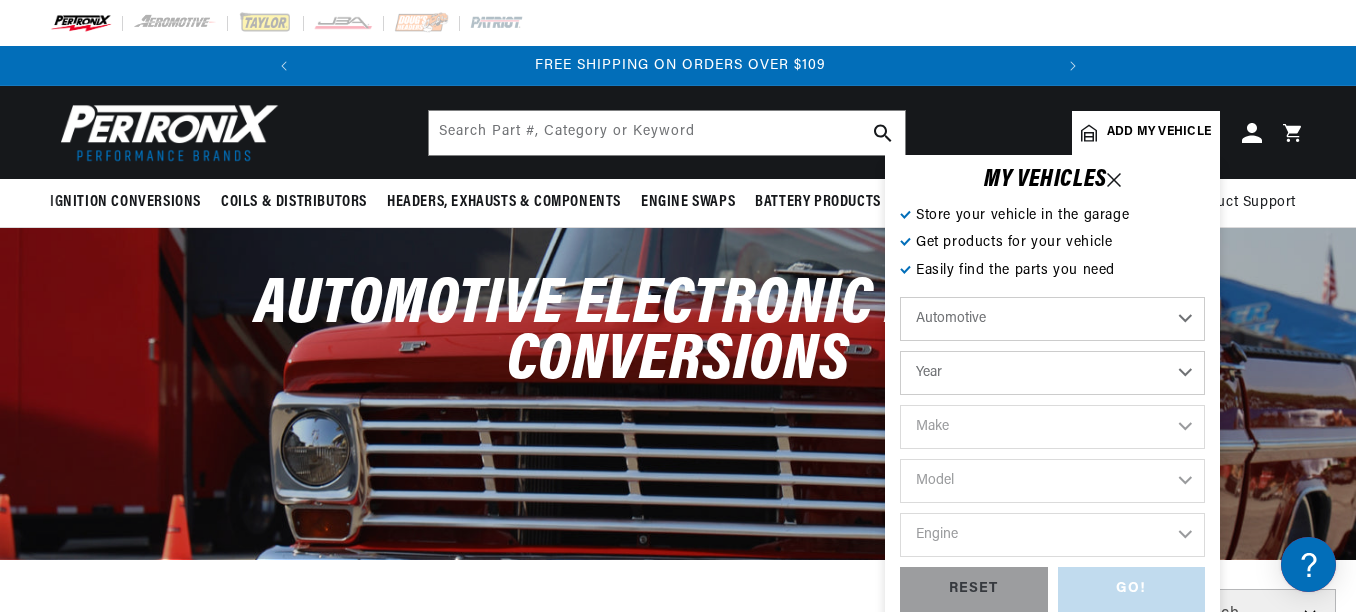 click on "Year
2022
2021
2020
2019
2018
2017
2016
2015
2014
2013
2012
2011
2010
2009
2008
2007
2006
2005
2004
2003
2002
2001
2000
1999
1998
1997
1996
1995
1994
1993
1992
1991
1990
1989
1988
1987
1986 1985" at bounding box center (1052, 373) 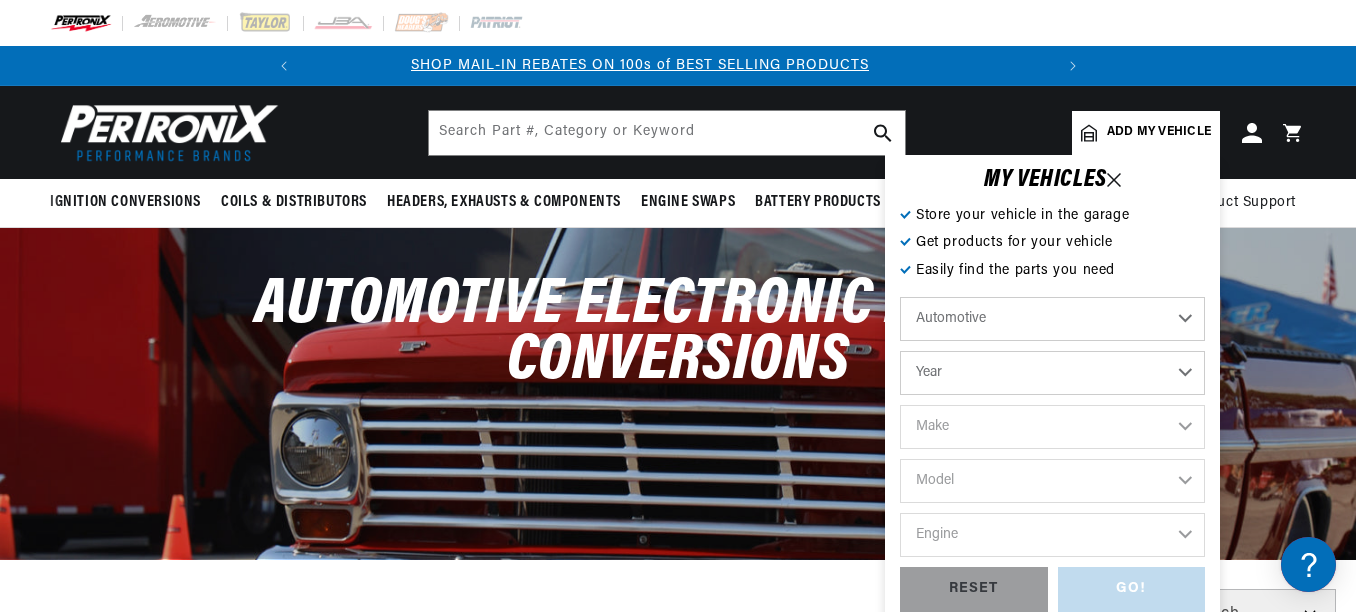 scroll, scrollTop: 0, scrollLeft: 0, axis: both 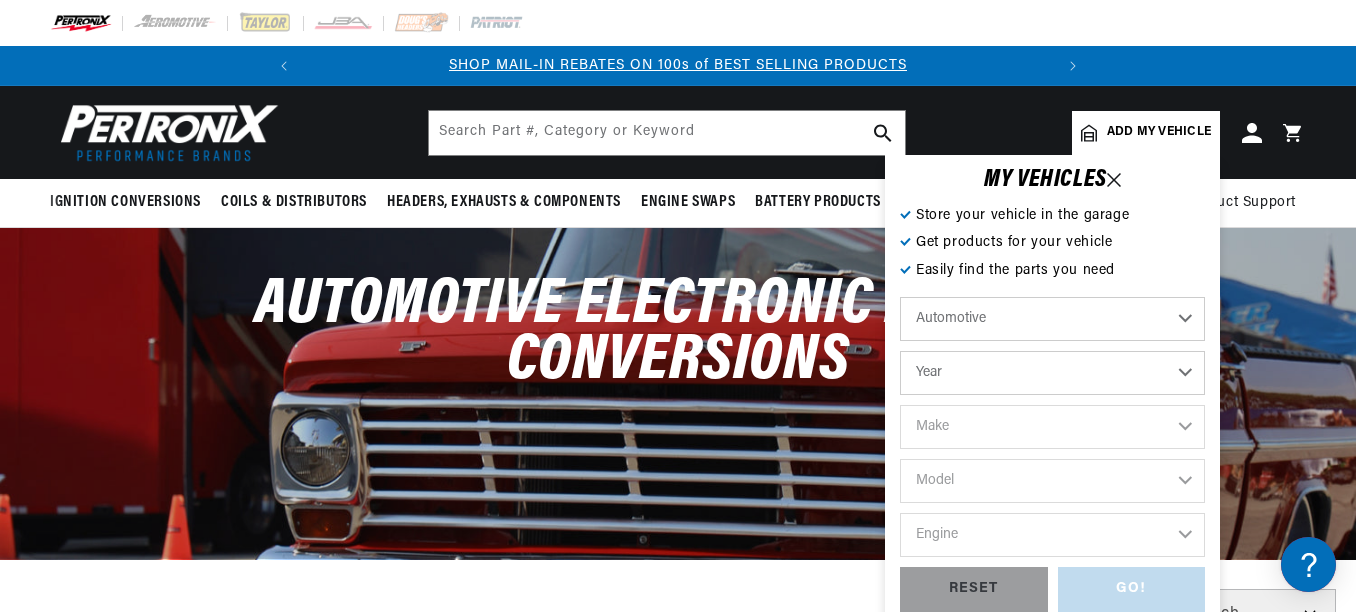 select on "1963" 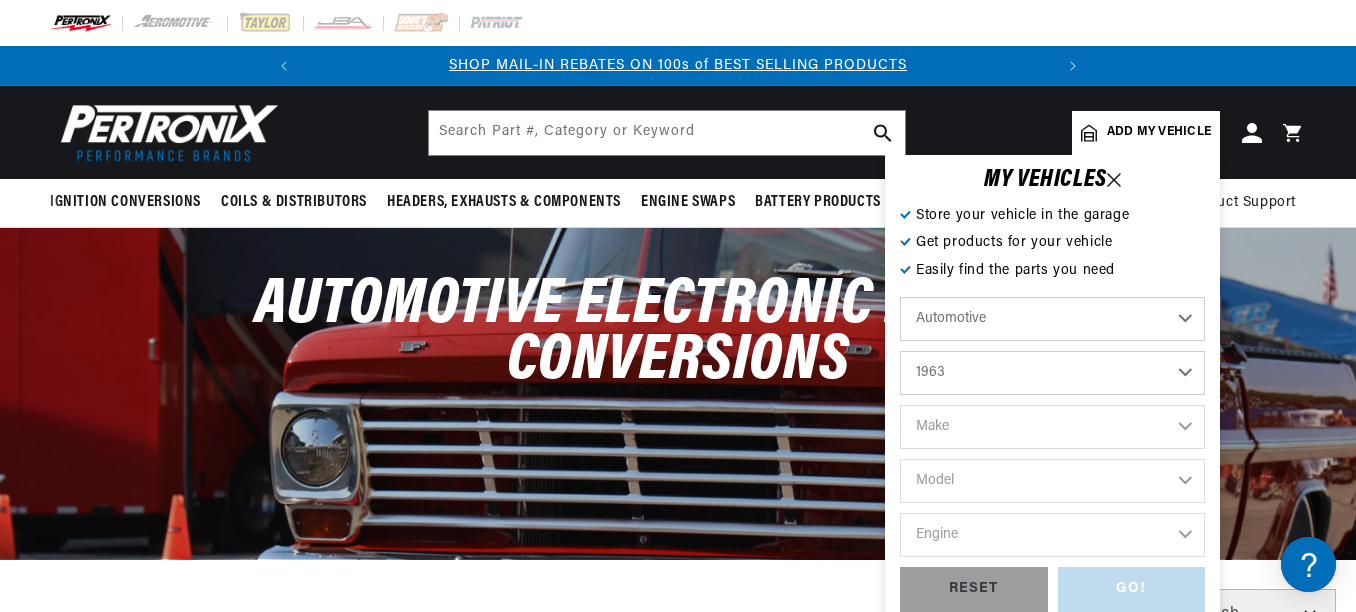 click on "Year
2022
2021
2020
2019
2018
2017
2016
2015
2014
2013
2012
2011
2010
2009
2008
2007
2006
2005
2004
2003
2002
2001
2000
1999
1998
1997
1996
1995
1994
1993
1992
1991
1990
1989
1988
1987
1986 1985" at bounding box center [1052, 373] 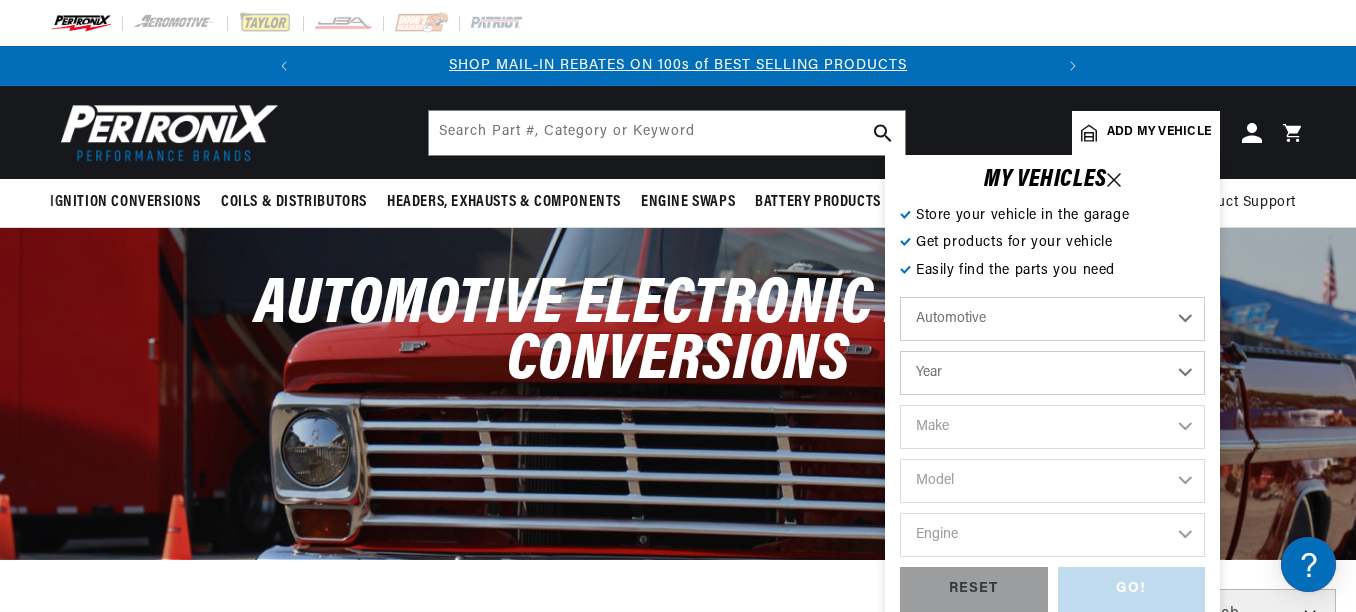 select on "1963" 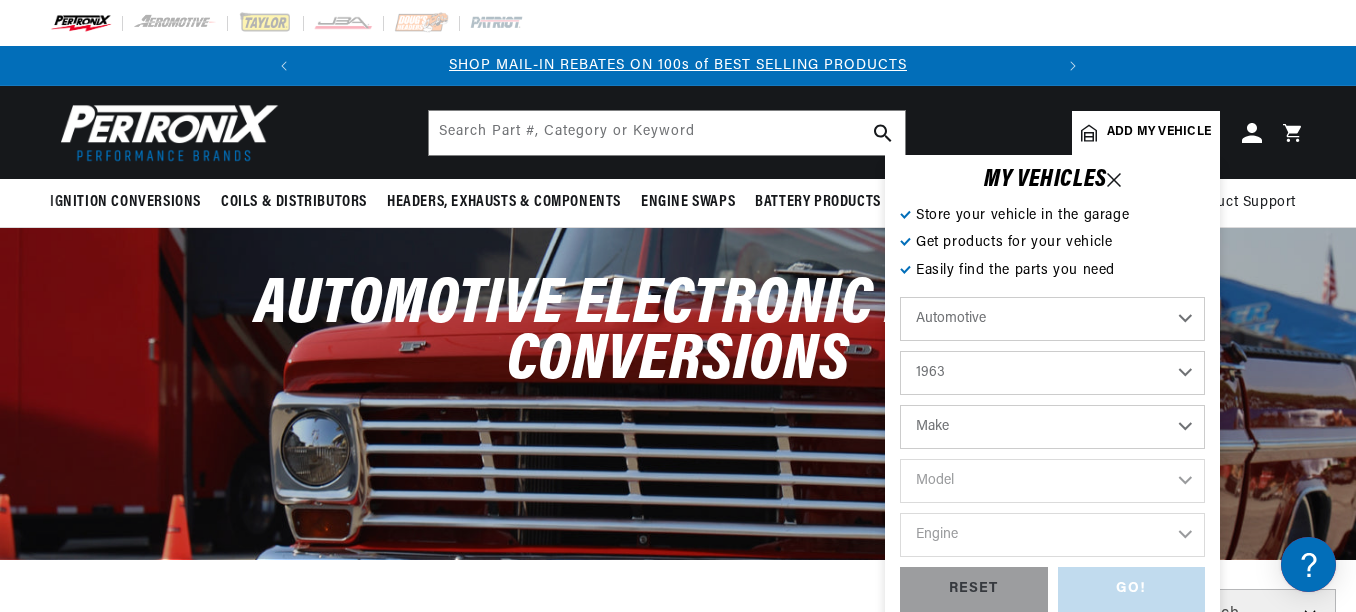 click on "Make
American Motors
Aston Martin
Austin
Austin Healey
Bentley
Buick
Cadillac
Chevrolet
Chrysler
Daimler
Dodge
Ford
GMC
International
Jaguar
Jeep
Lincoln
Lotus
Maserati
Mercedes-Benz
Mercury
MG
Military Vehicles
Morris
Oldsmobile
Plymouth
Pontiac
Porsche
Studebaker
Triumph
Vauxhall
Volkswagen" at bounding box center (1052, 427) 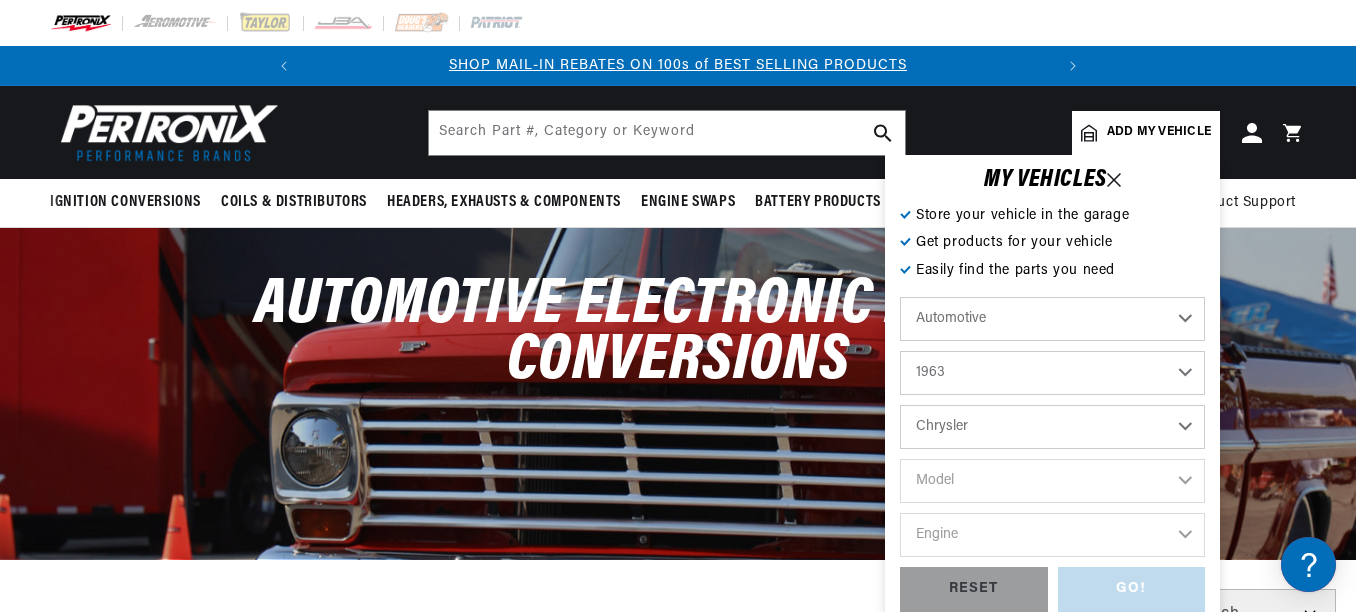 click on "Make
American Motors
Aston Martin
Austin
Austin Healey
Bentley
Buick
Cadillac
Chevrolet
Chrysler
Daimler
Dodge
Ford
GMC
International
Jaguar
Jeep
Lincoln
Lotus
Maserati
Mercedes-Benz
Mercury
MG
Military Vehicles
Morris
Oldsmobile
Plymouth
Pontiac
Porsche
Studebaker
Triumph
Vauxhall
Volkswagen" at bounding box center [1052, 427] 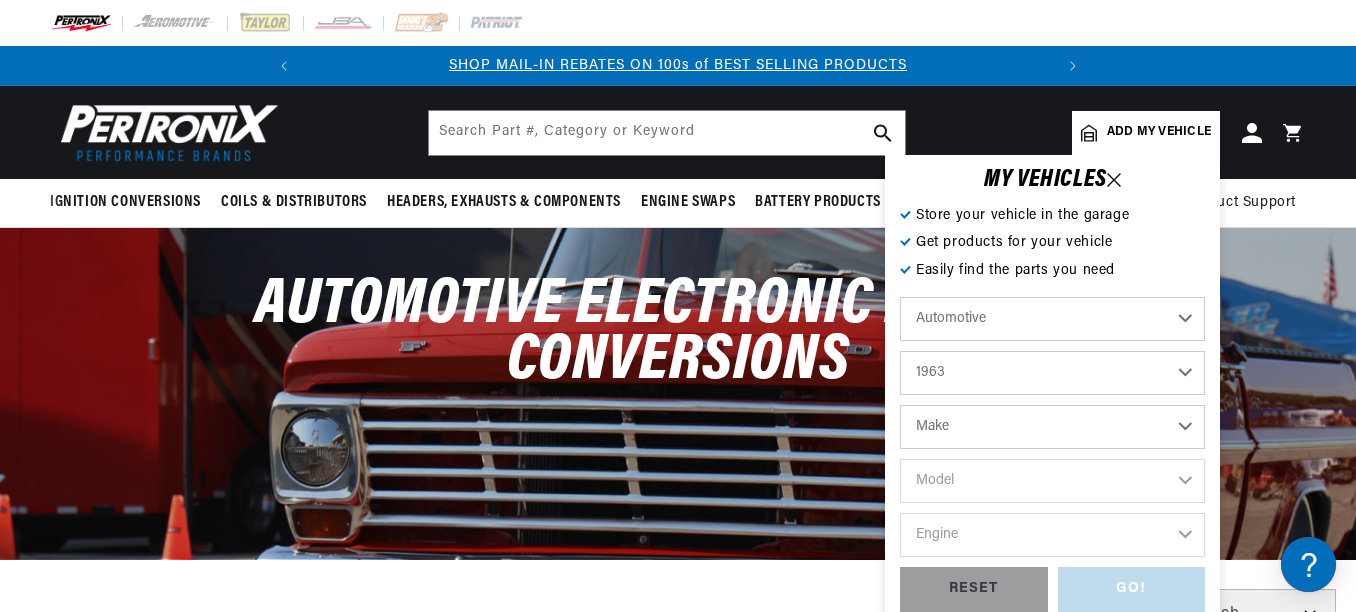 select on "Chrysler" 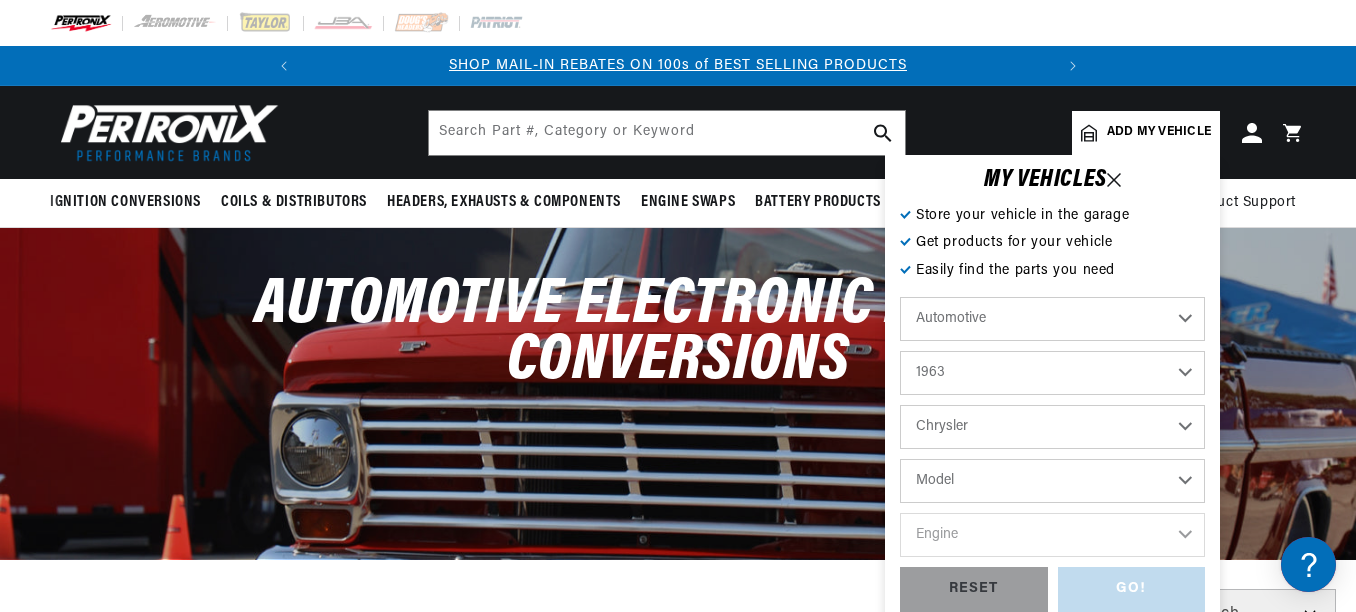 click on "Model
300
Imperial
New Yorker
Newport
Town & Country" at bounding box center (1052, 481) 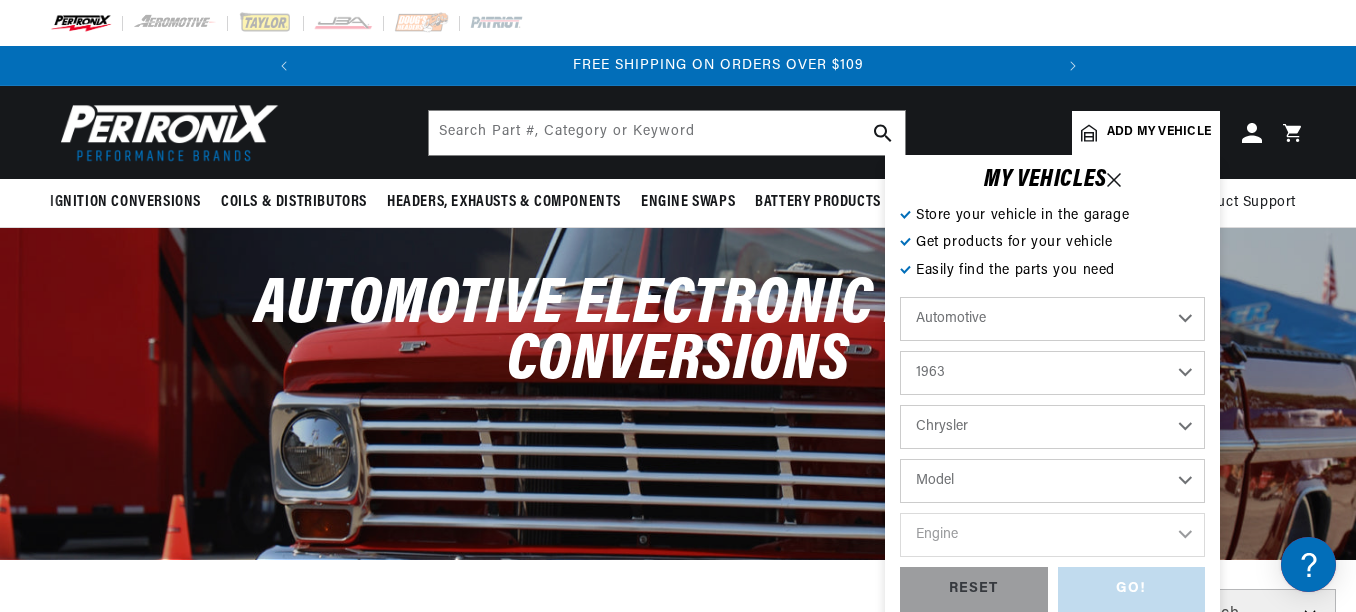 scroll, scrollTop: 0, scrollLeft: 747, axis: horizontal 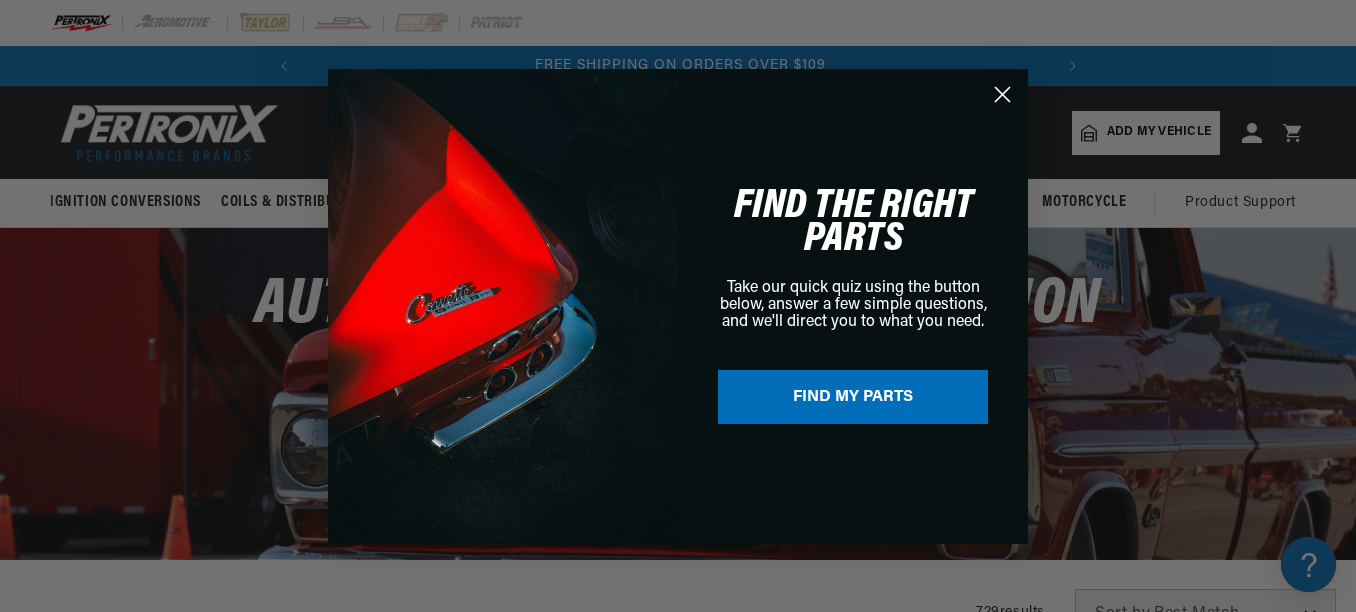 click 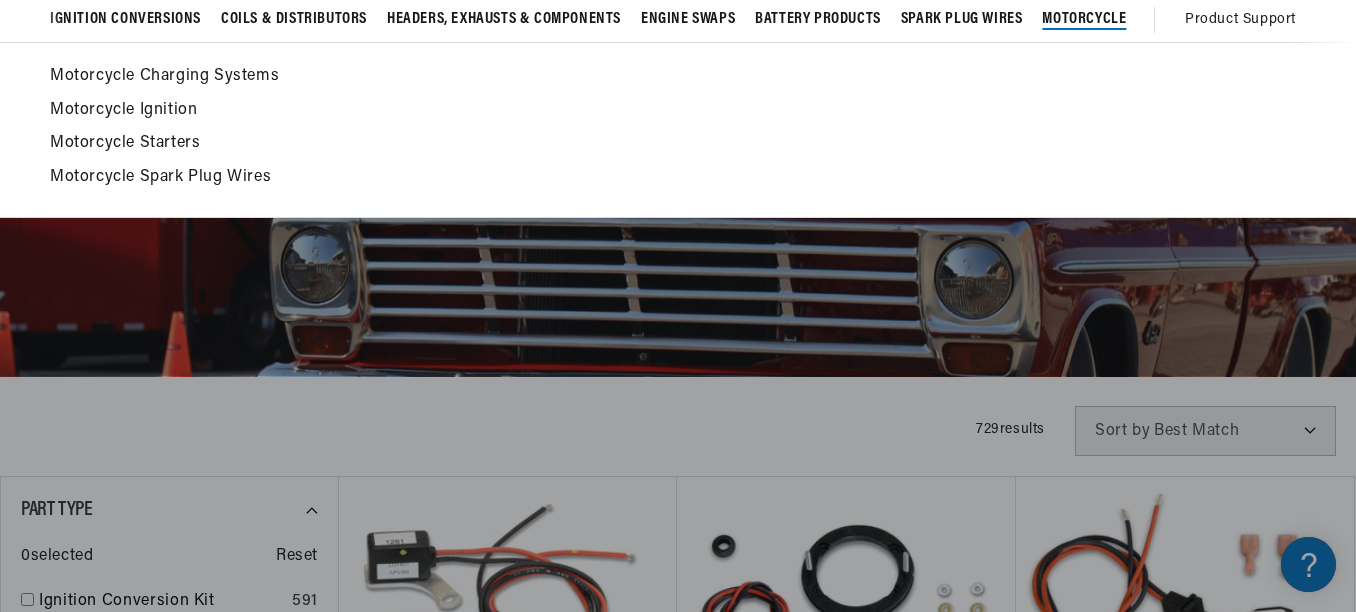 scroll, scrollTop: 200, scrollLeft: 0, axis: vertical 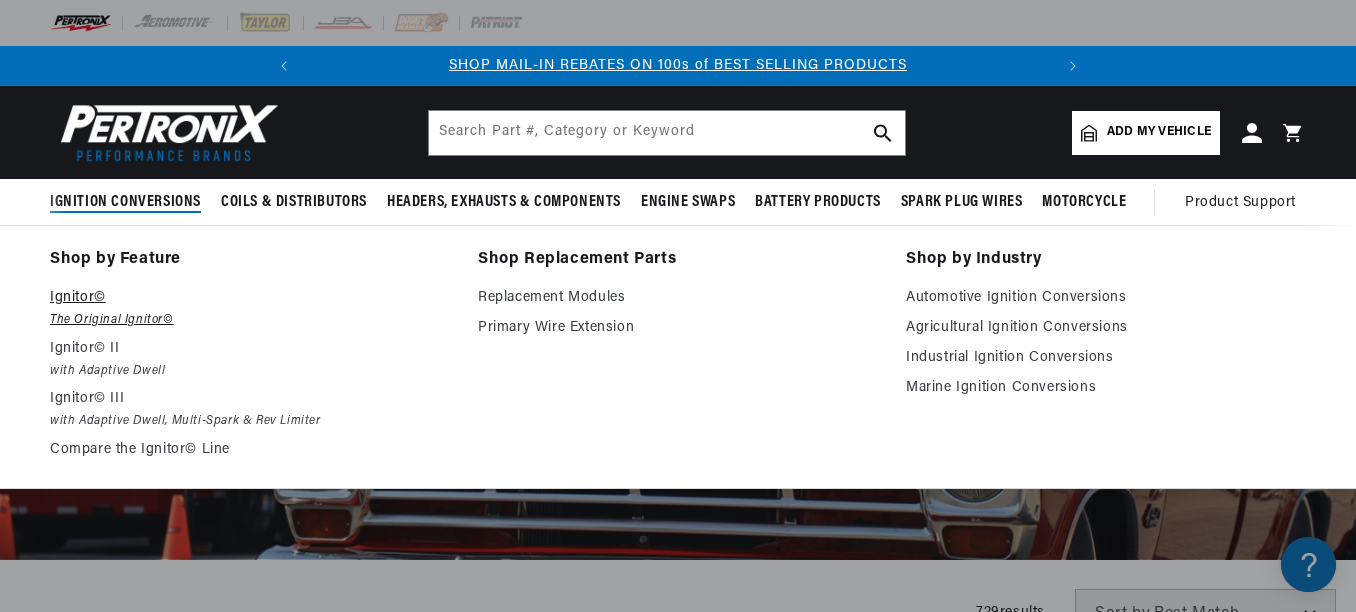 click on "Ignitor©" at bounding box center [250, 298] 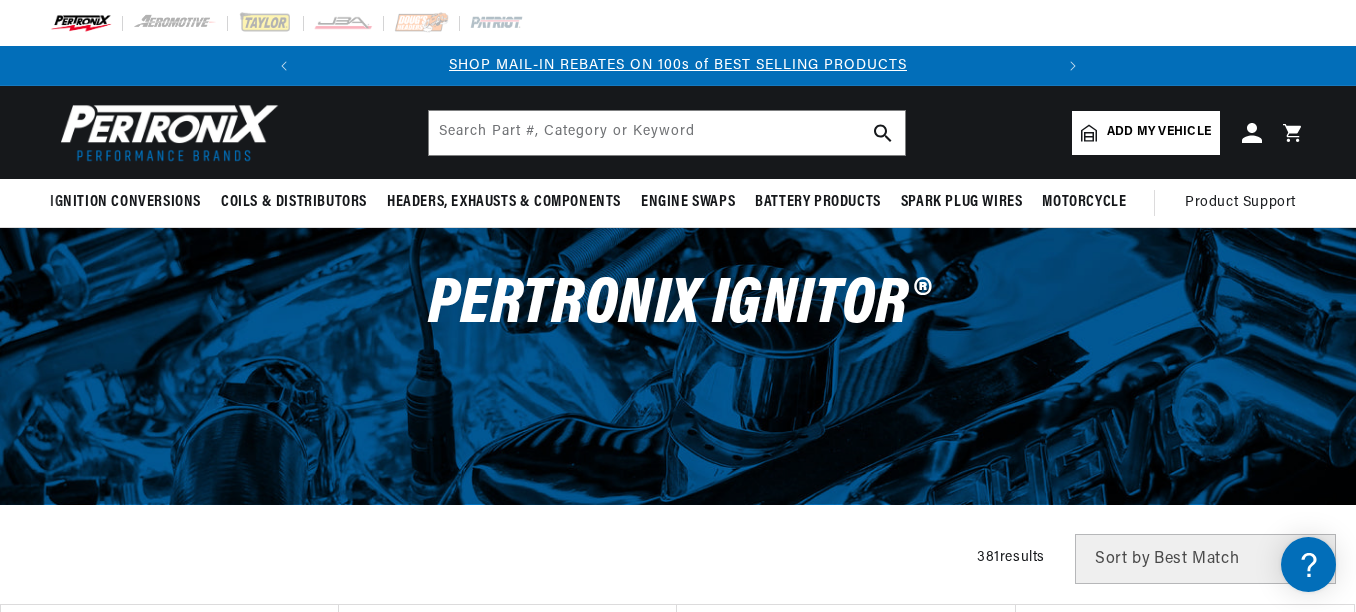 scroll, scrollTop: 135, scrollLeft: 0, axis: vertical 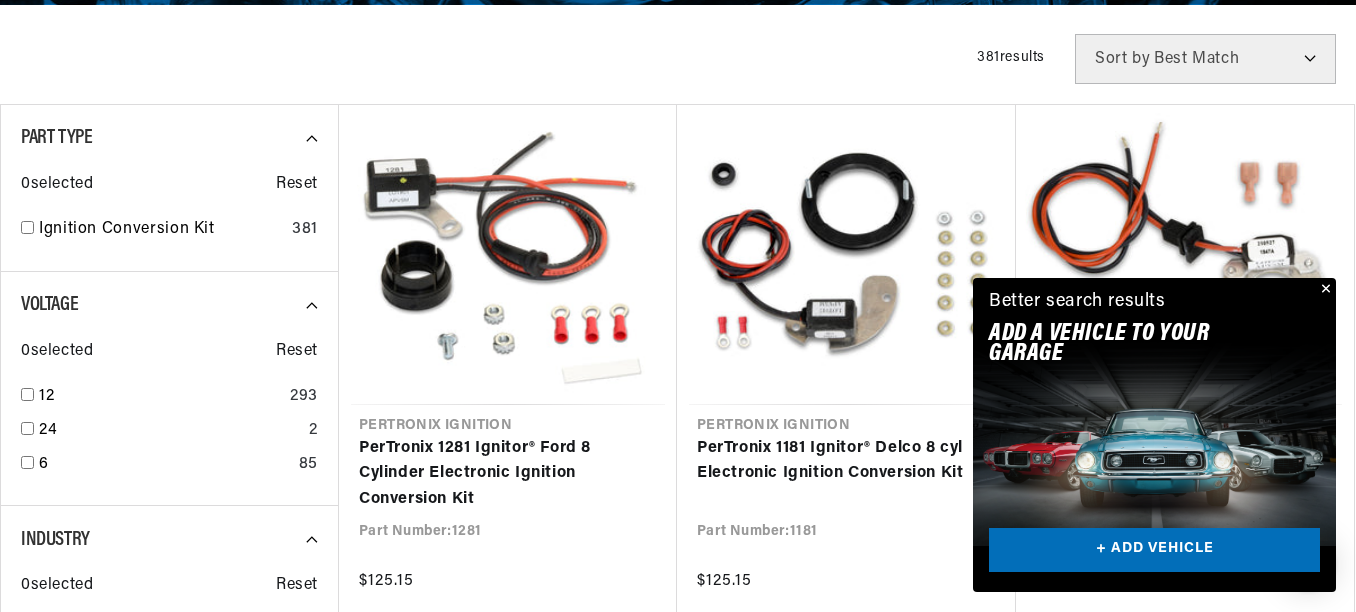 click at bounding box center [1324, 290] 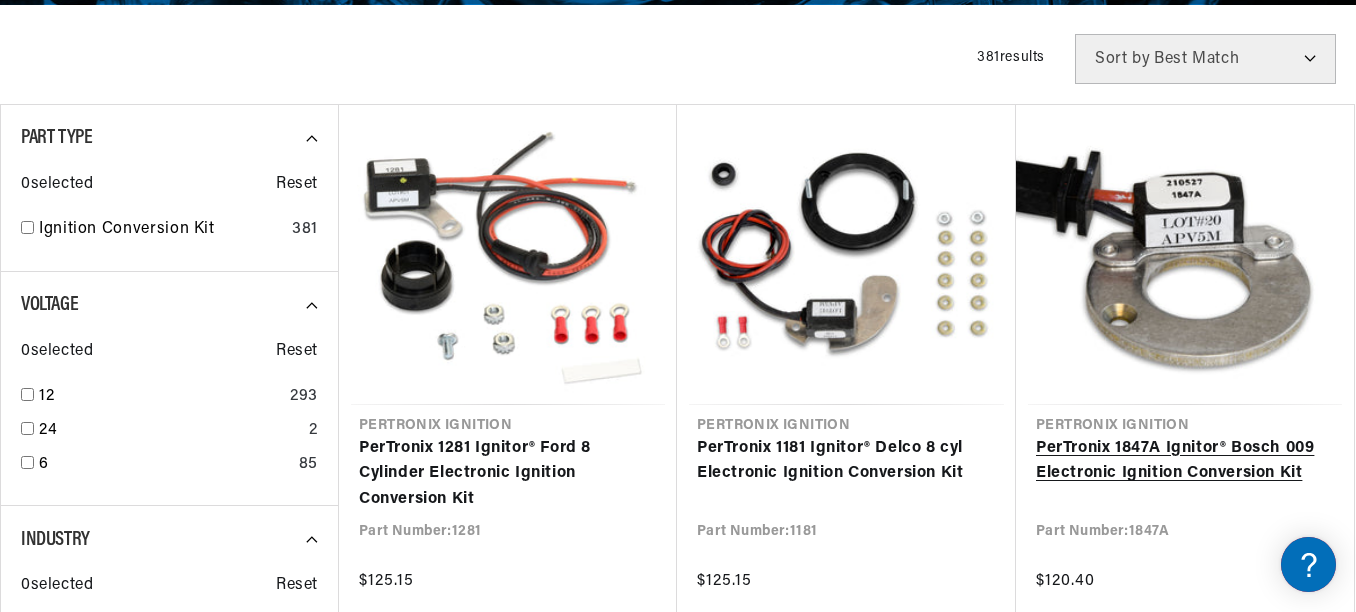 scroll, scrollTop: 0, scrollLeft: 709, axis: horizontal 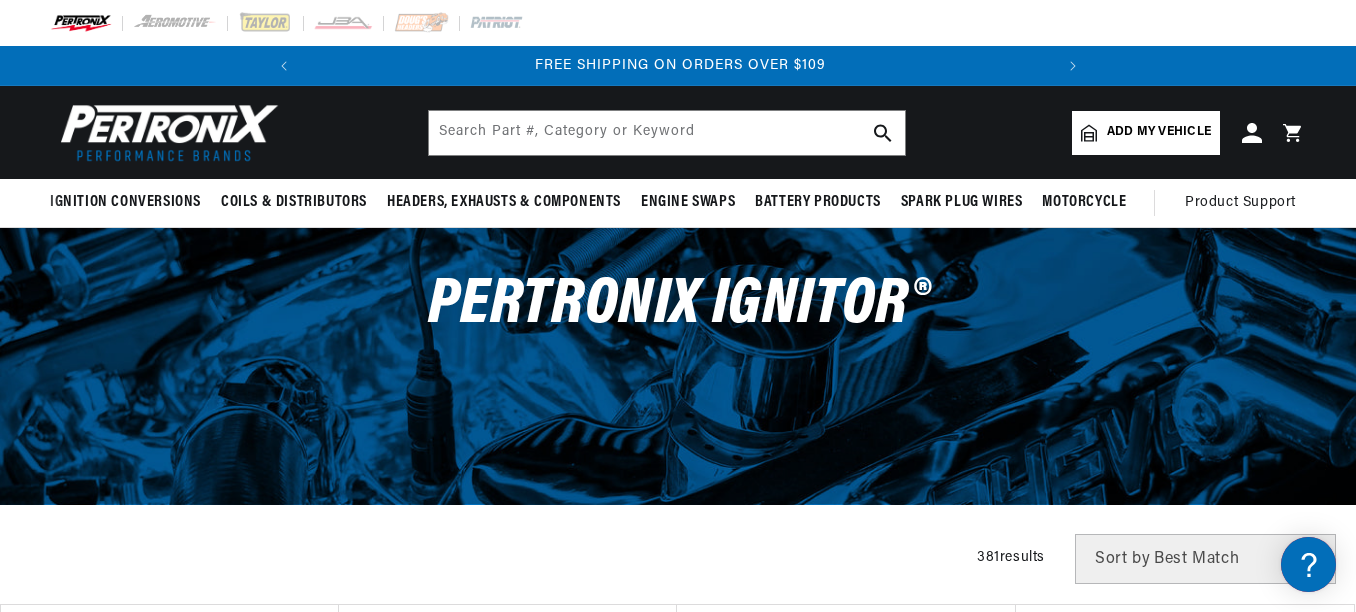 click on "Add my vehicle" at bounding box center (1159, 132) 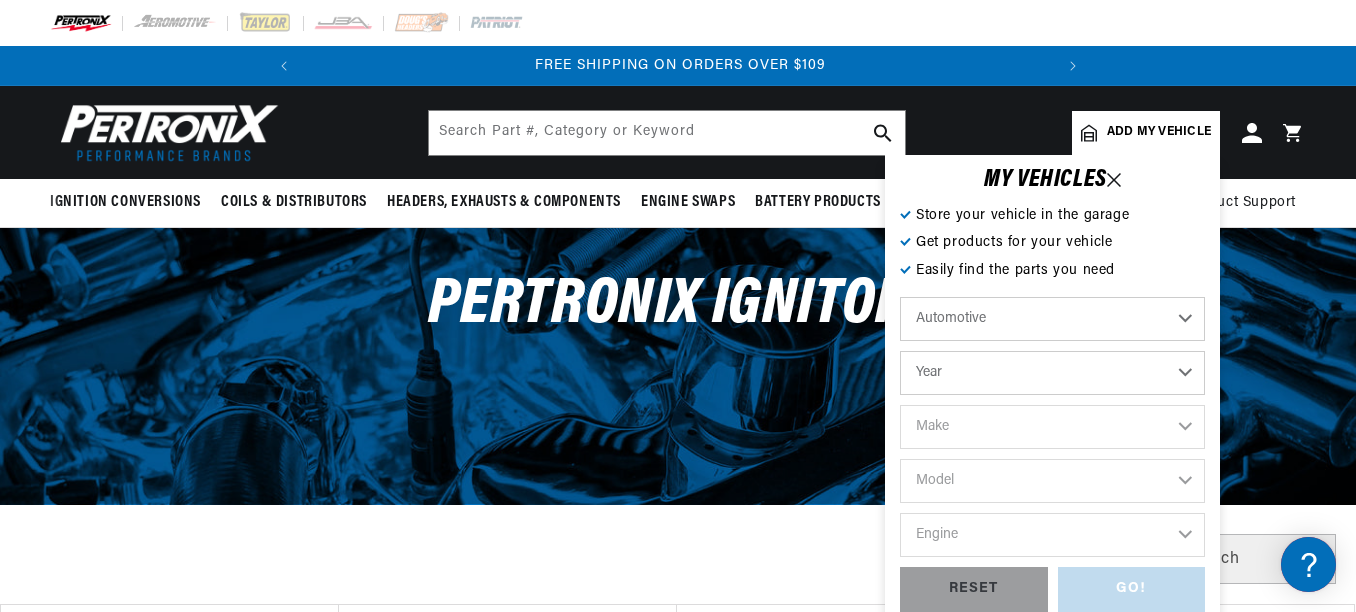 click on "Year
2022
2021
2020
2019
2018
2017
2016
2015
2014
2013
2012
2011
2010
2009
2008
2007
2006
2005
2004
2003
2002
2001
2000
1999
1998
1997
1996
1995
1994
1993
1992
1991
1990
1989
1988
1987
1986 1985" at bounding box center [1052, 373] 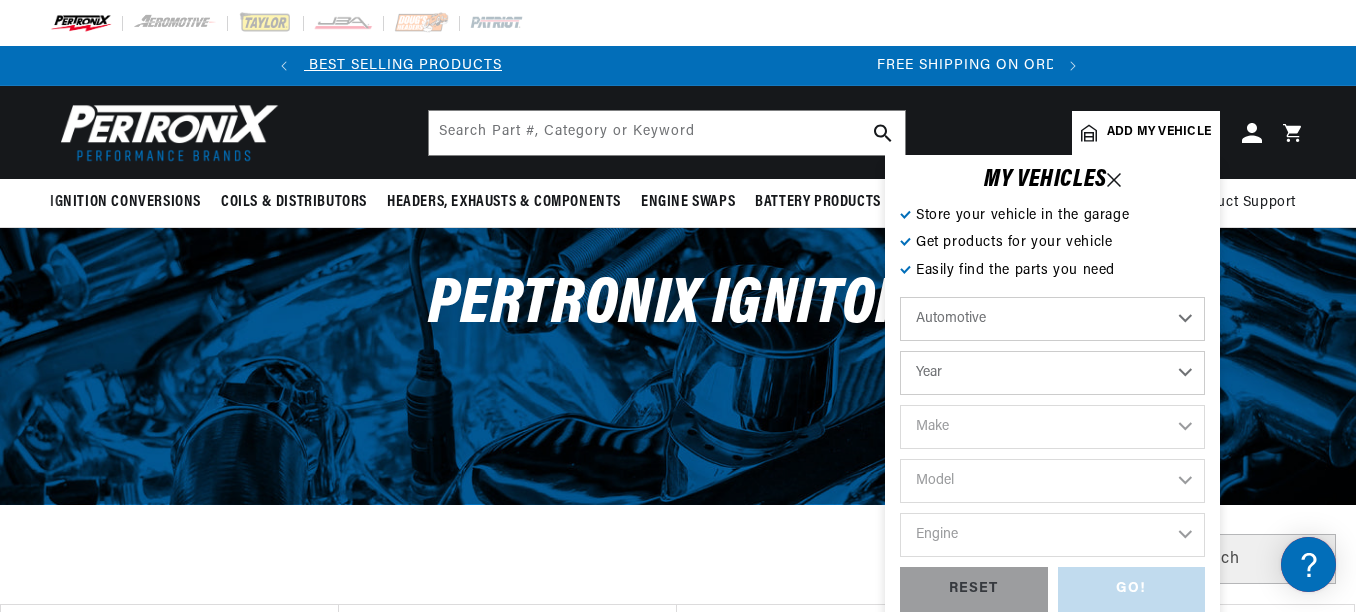 scroll, scrollTop: 0, scrollLeft: 0, axis: both 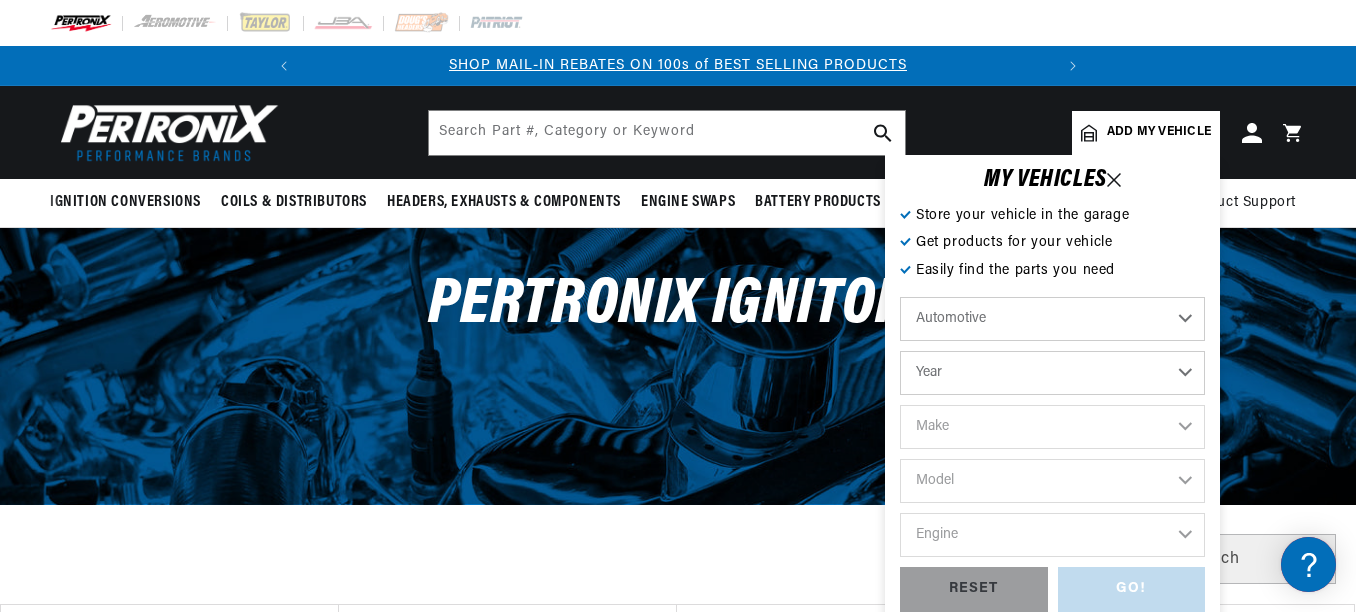 select on "1963" 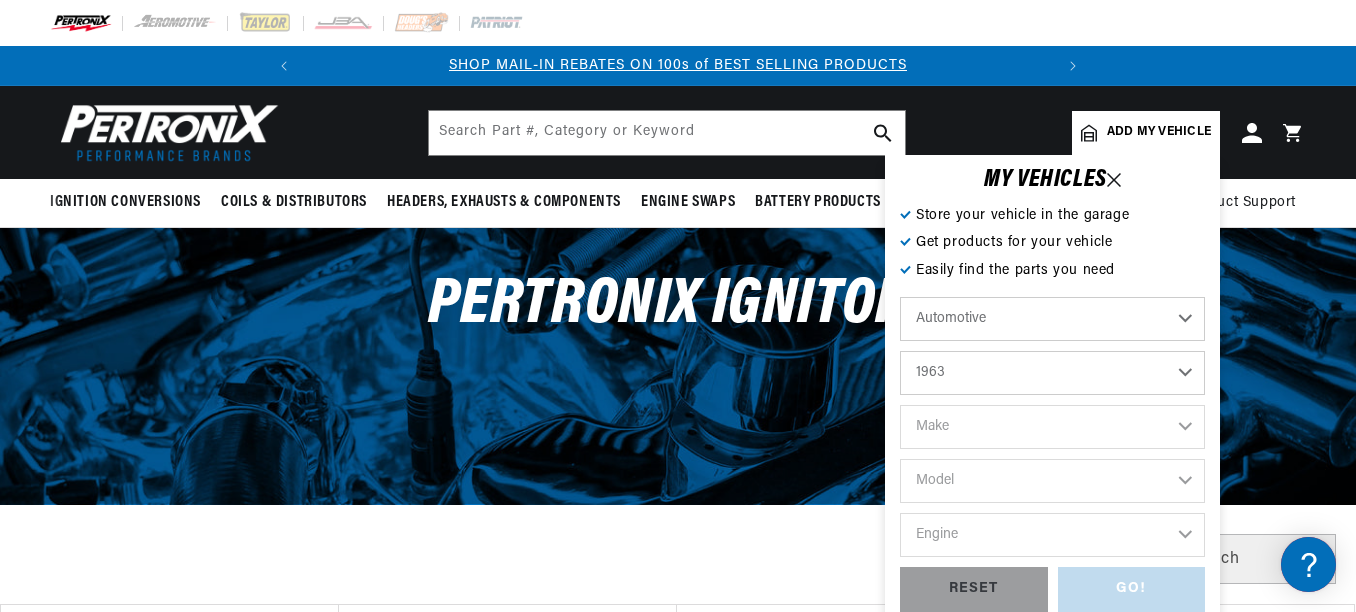 click on "Year
2022
2021
2020
2019
2018
2017
2016
2015
2014
2013
2012
2011
2010
2009
2008
2007
2006
2005
2004
2003
2002
2001
2000
1999
1998
1997
1996
1995
1994
1993
1992
1991
1990
1989
1988
1987
1986 1985" at bounding box center (1052, 373) 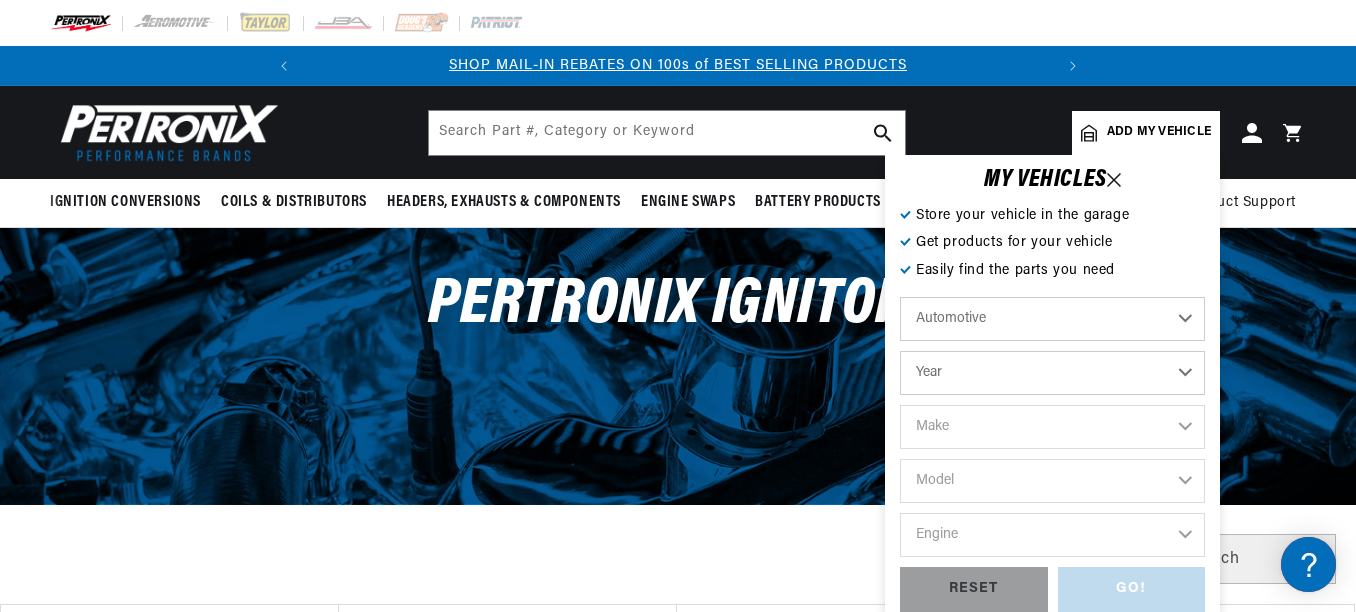 select on "1963" 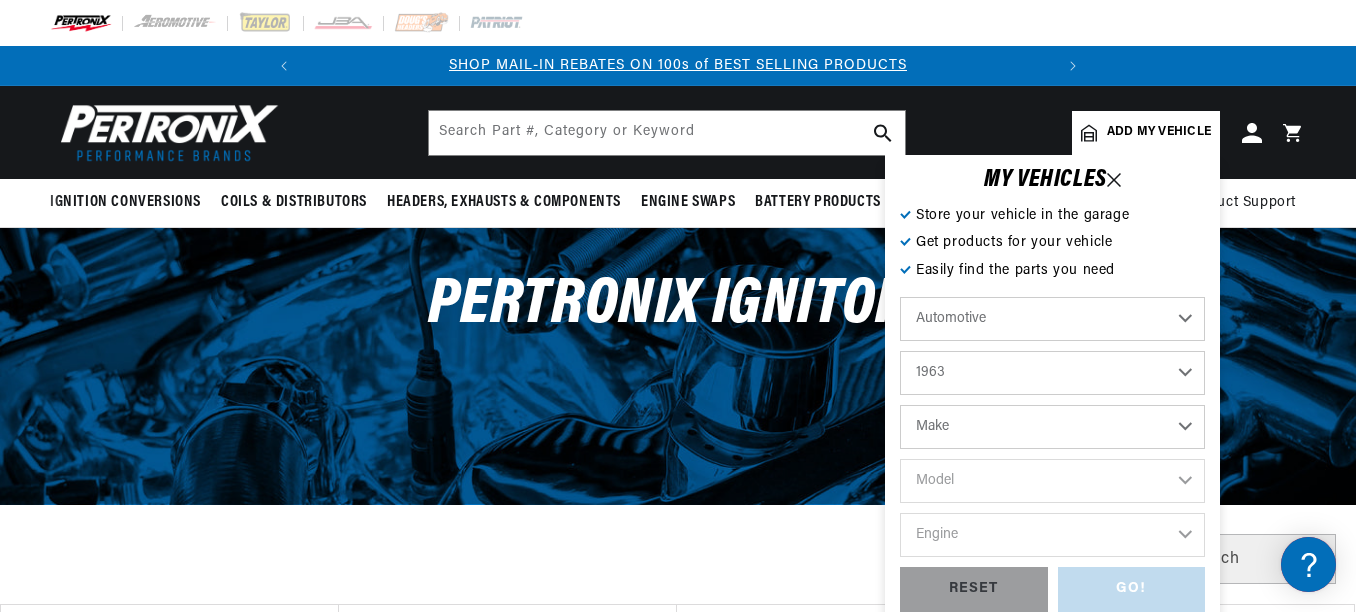 click on "Make
American Motors
Aston Martin
Austin
Austin Healey
Bentley
Buick
Cadillac
Chevrolet
Chrysler
Daimler
Dodge
Ford
GMC
International
Jaguar
Jeep
Lincoln
Lotus
Maserati
Mercedes-Benz
Mercury
MG
Military Vehicles
Morris
Oldsmobile
Plymouth
Pontiac
Porsche
Studebaker
Triumph
Vauxhall
Volkswagen" at bounding box center (1052, 427) 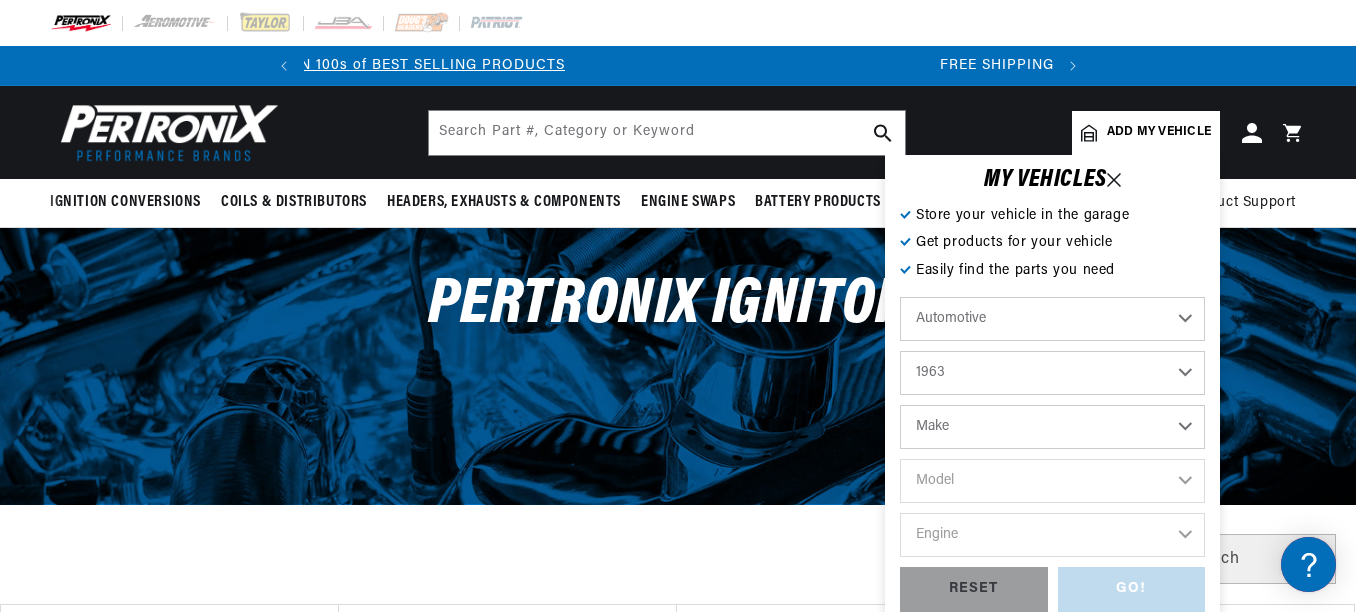 scroll, scrollTop: 0, scrollLeft: 747, axis: horizontal 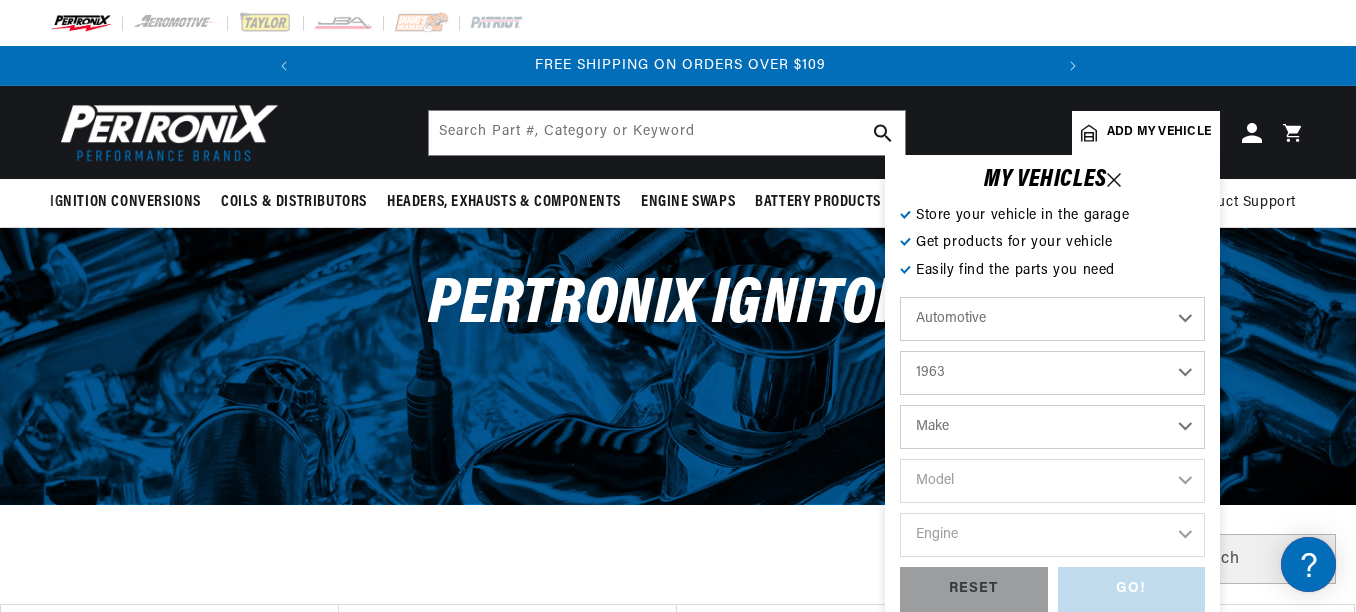 select on "Plymouth" 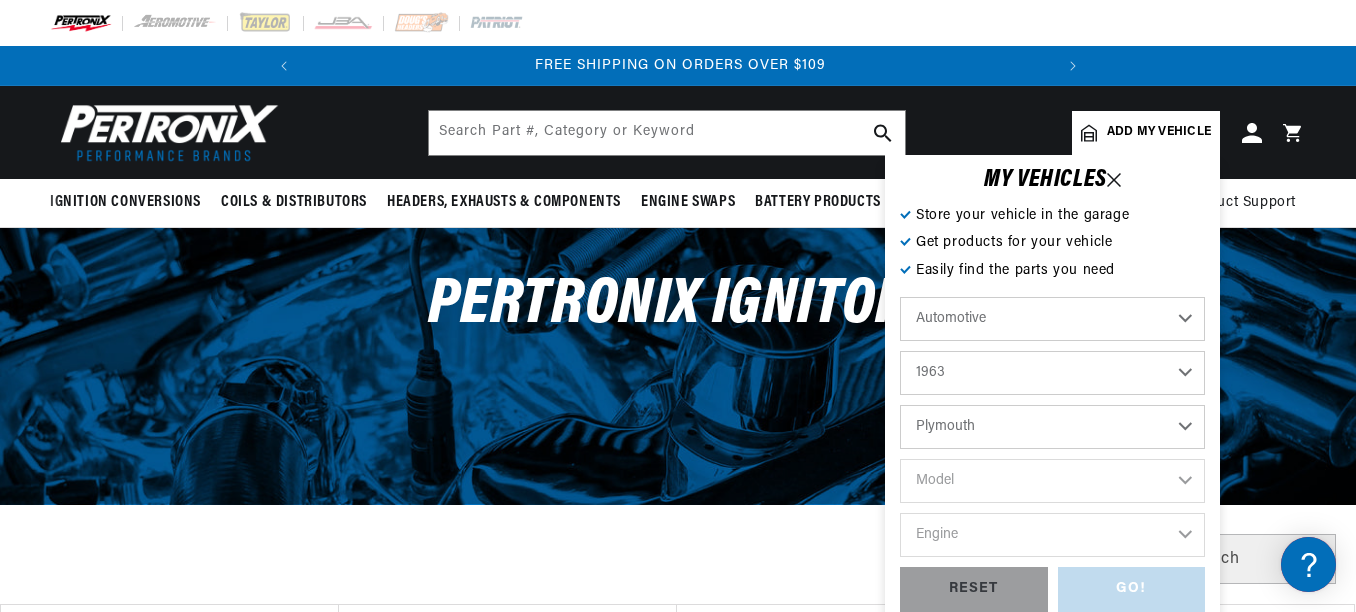 click on "Make
American Motors
Aston Martin
Austin
Austin Healey
Bentley
Buick
Cadillac
Chevrolet
Chrysler
Daimler
Dodge
Ford
GMC
International
Jaguar
Jeep
Lincoln
Lotus
Maserati
Mercedes-Benz
Mercury
MG
Military Vehicles
Morris
Oldsmobile
Plymouth
Pontiac
Porsche
Studebaker
Triumph
Vauxhall
Volkswagen" at bounding box center [1052, 427] 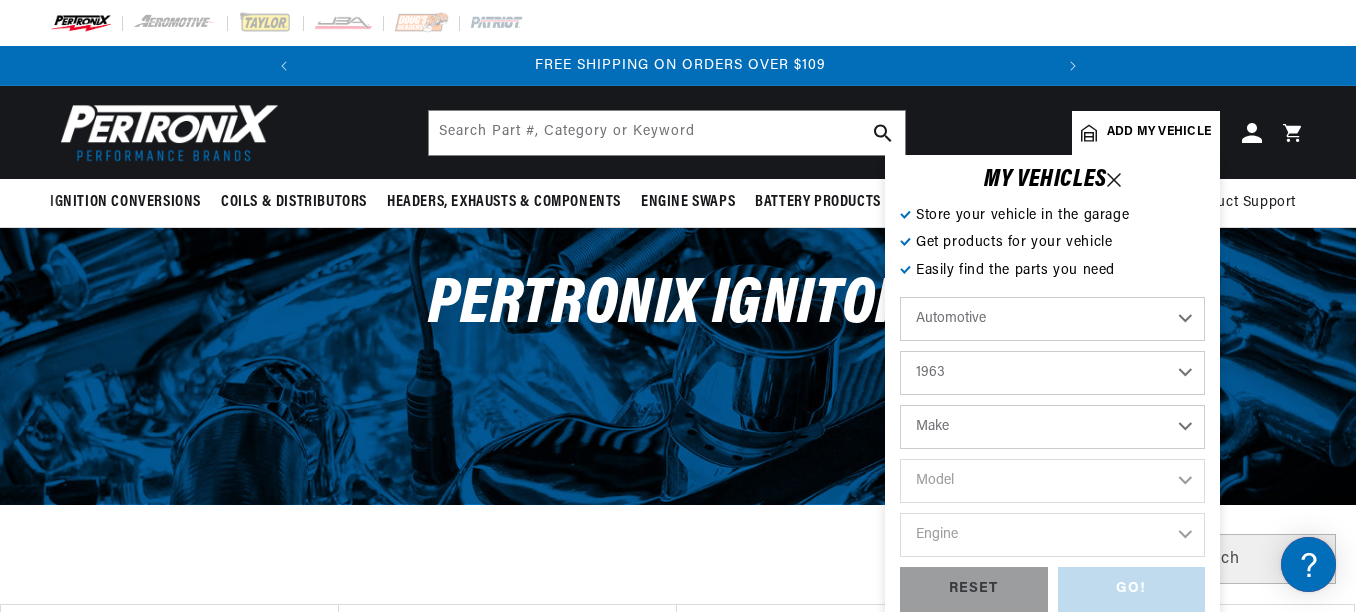 select on "Plymouth" 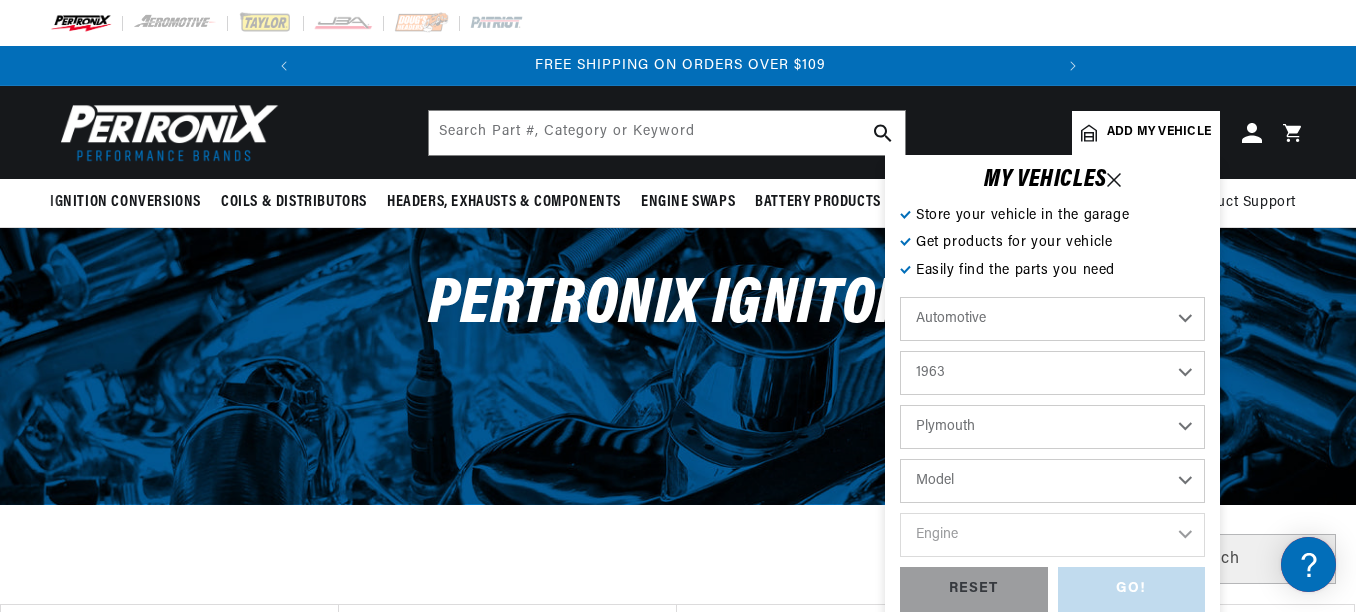 scroll, scrollTop: 100, scrollLeft: 0, axis: vertical 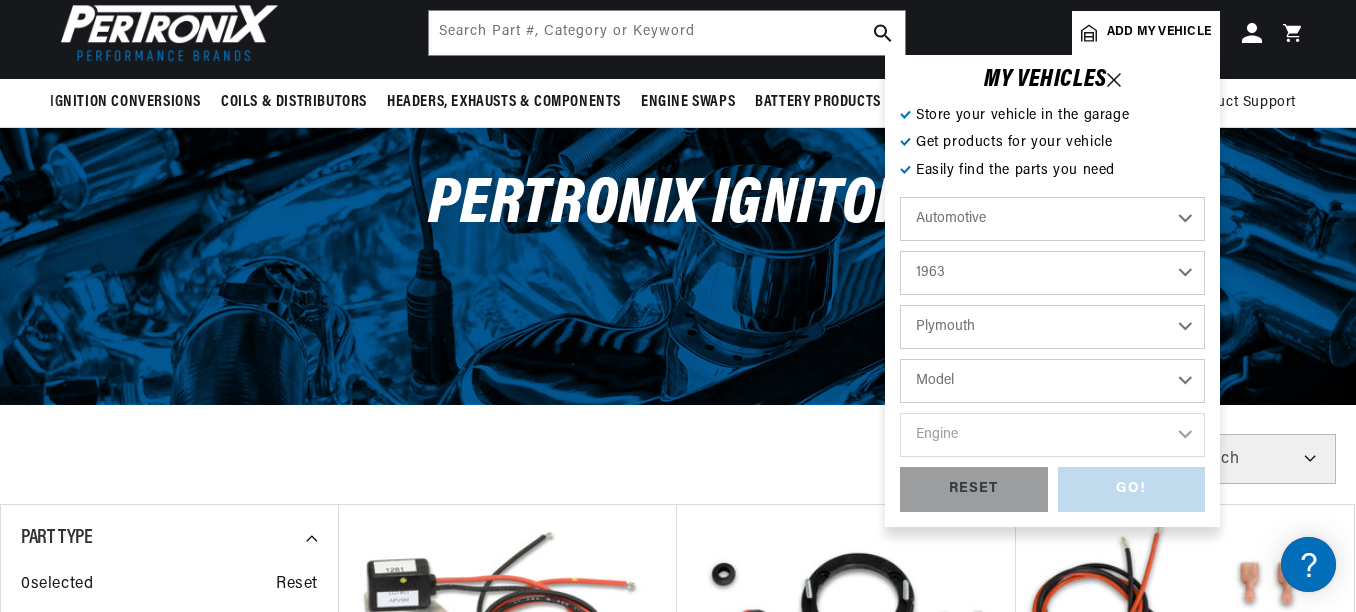 click on "Model
Belvedere
Fleet Special
Fury
Savoy
Valiant" at bounding box center [1052, 381] 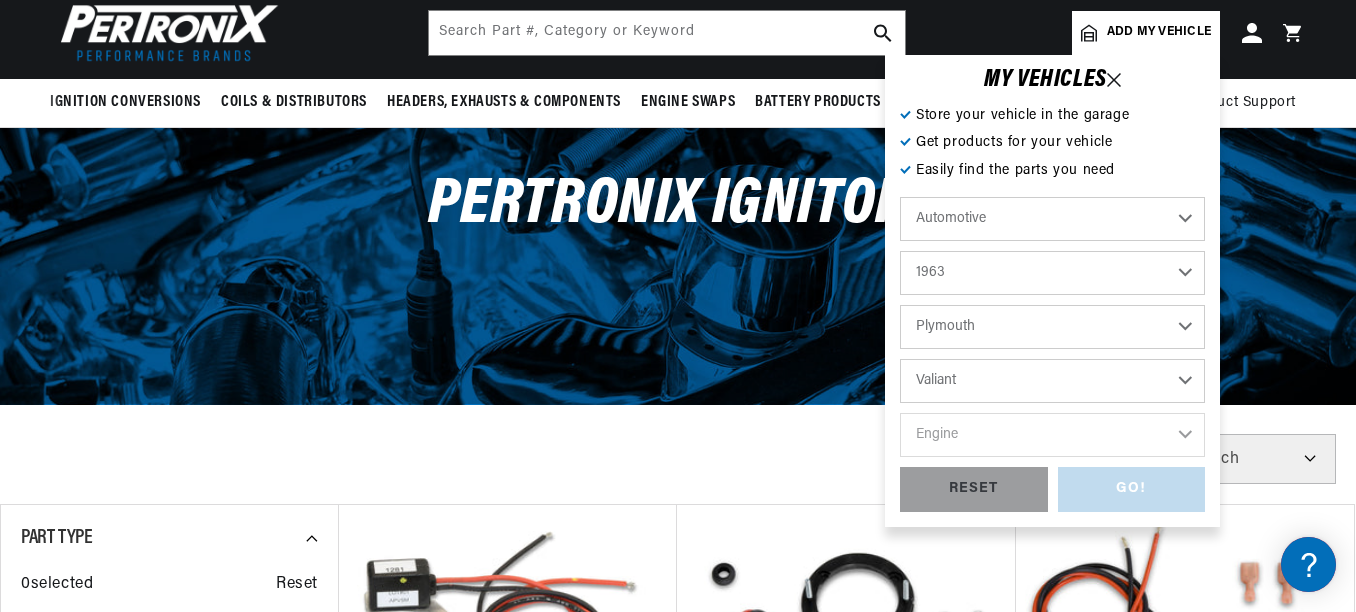 click on "Model
Belvedere
Fleet Special
Fury
Savoy
Valiant" at bounding box center (1052, 381) 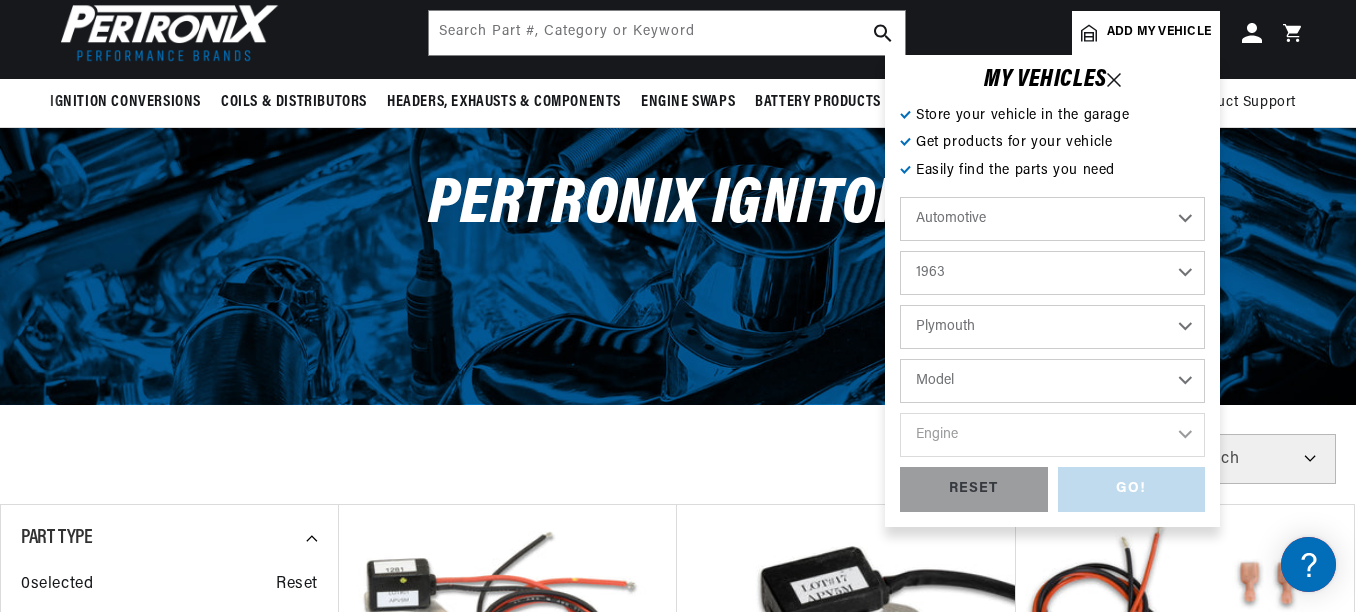 select on "Valiant" 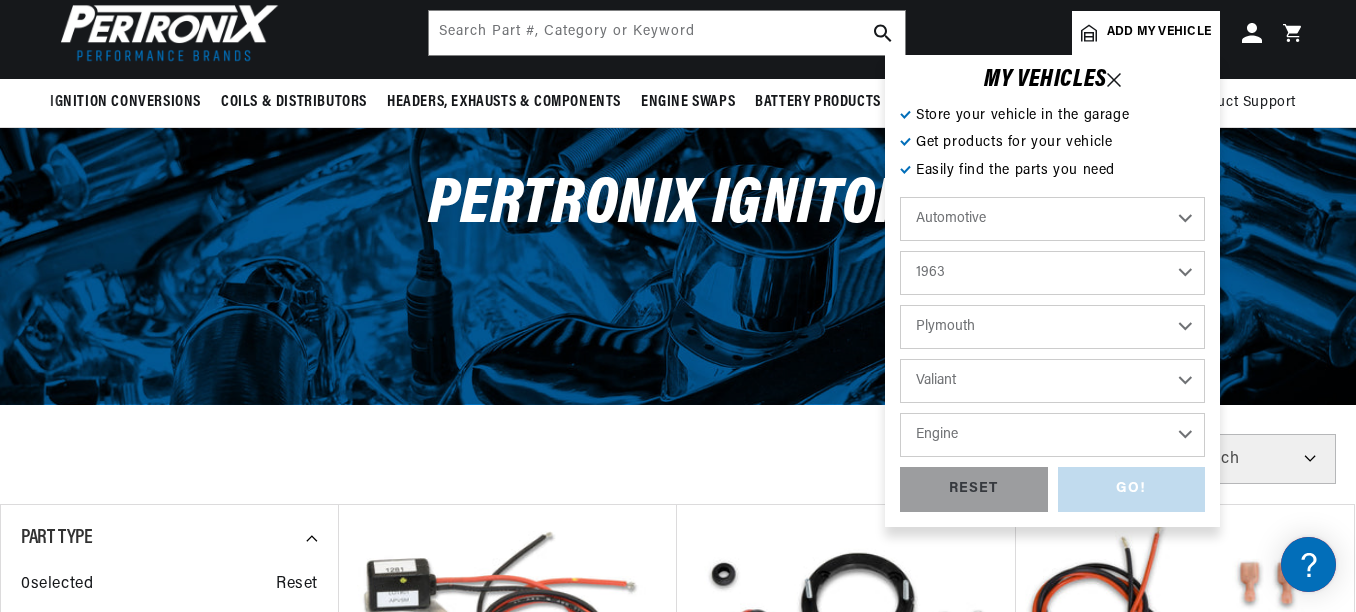 scroll, scrollTop: 180, scrollLeft: 0, axis: vertical 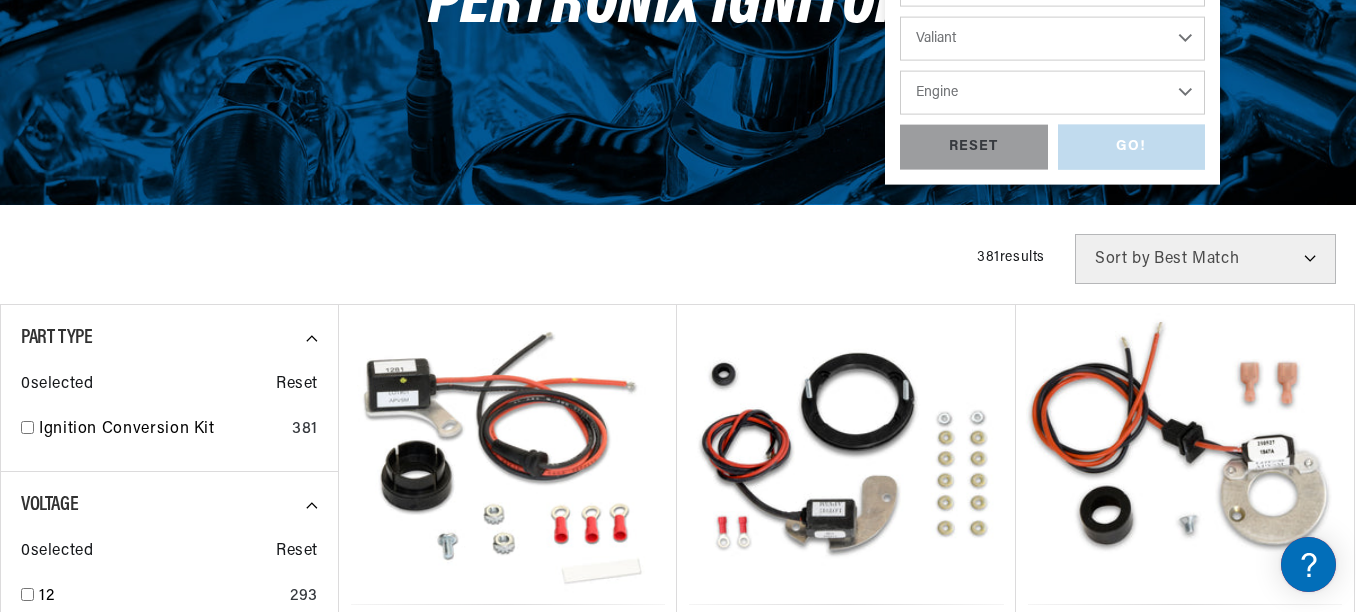 click on "Engine
3.2L
170cid / 2.8L
225cid / 3.7L" at bounding box center [1052, 93] 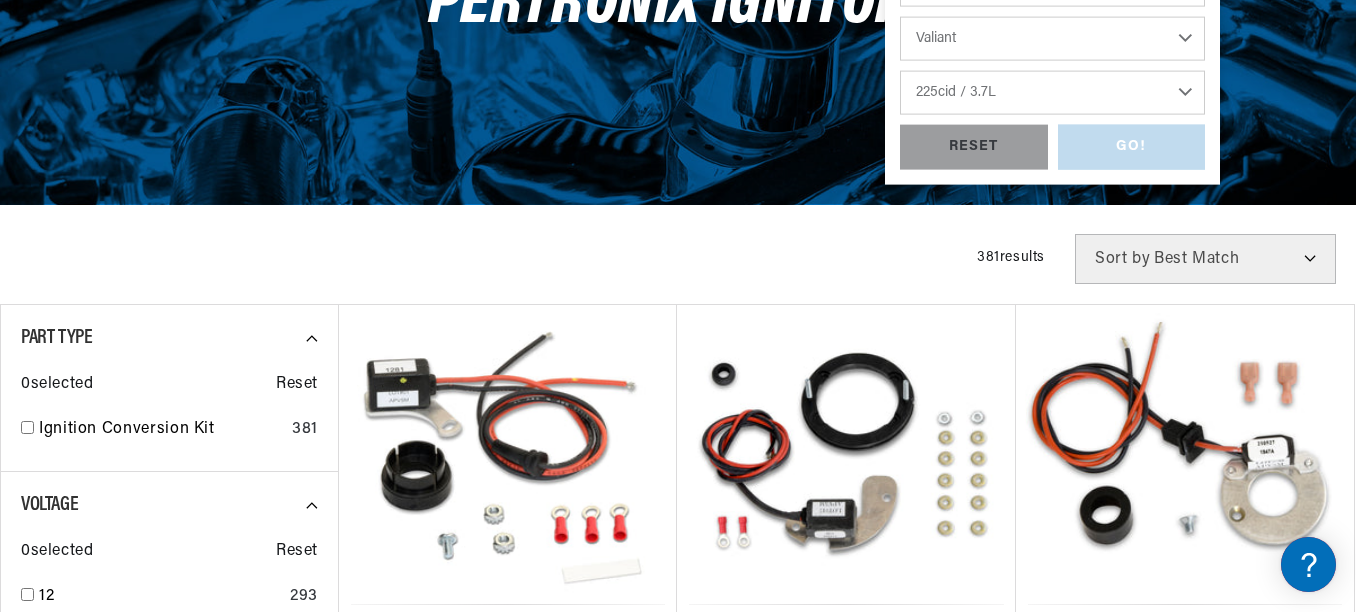 click on "Engine
3.2L
170cid / 2.8L
225cid / 3.7L" at bounding box center (1052, 93) 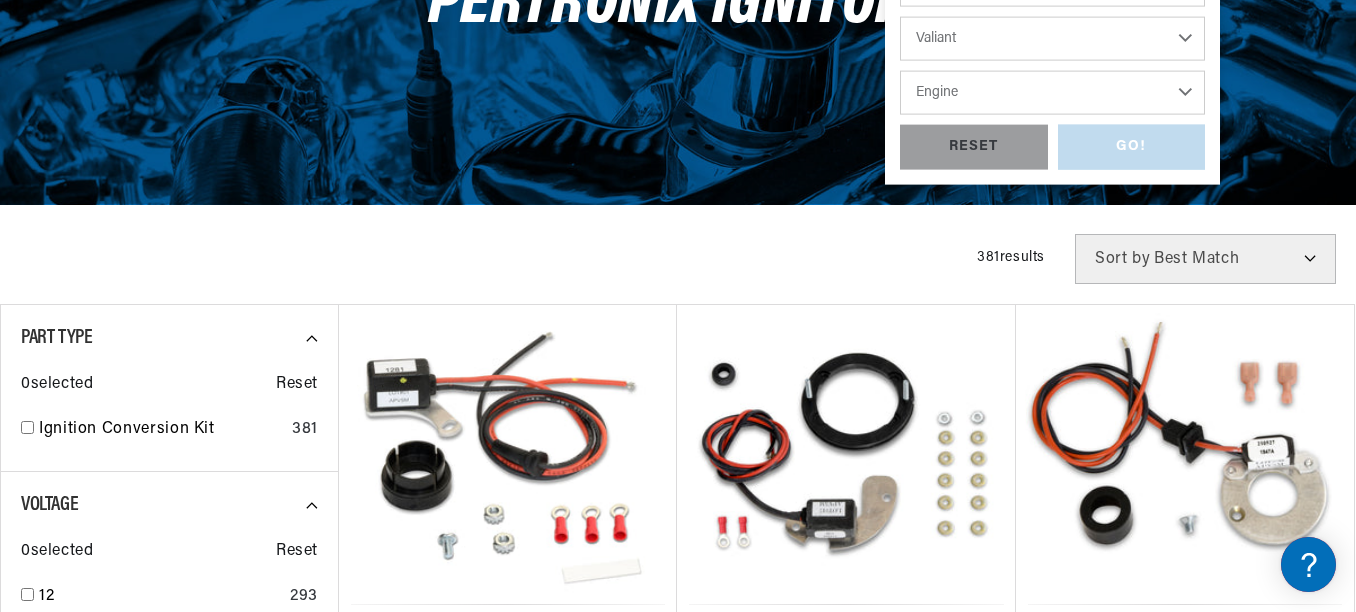 select on "225cid-3.7L" 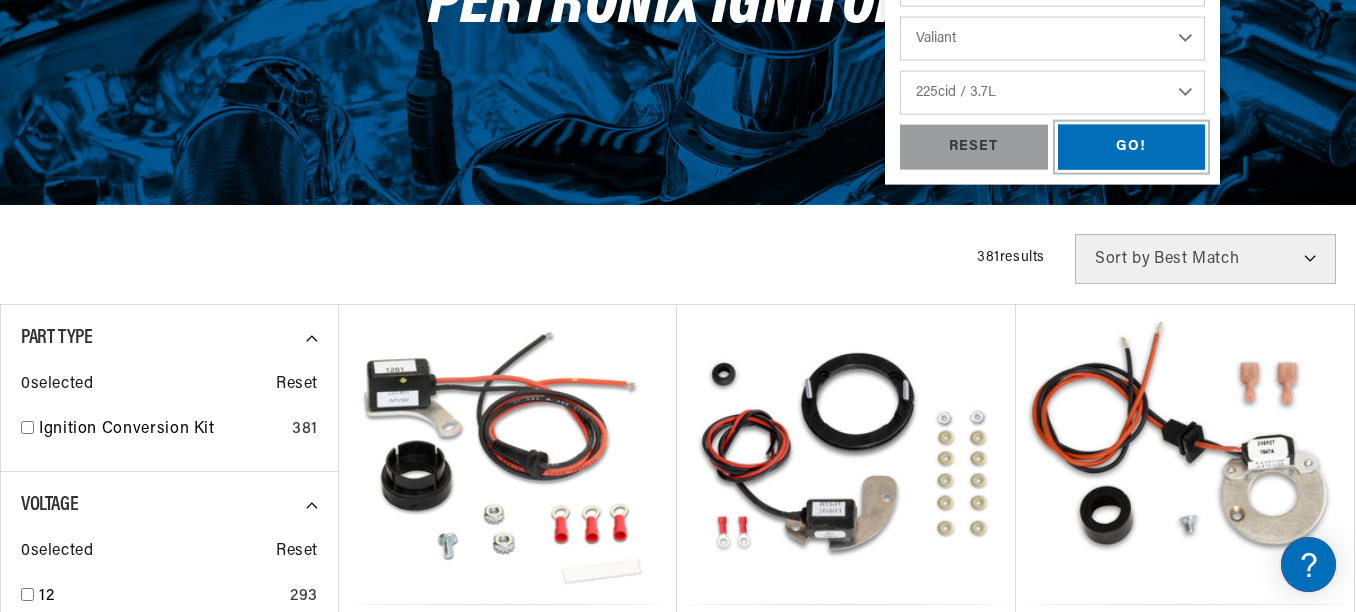 click on "GO!" at bounding box center [1132, 147] 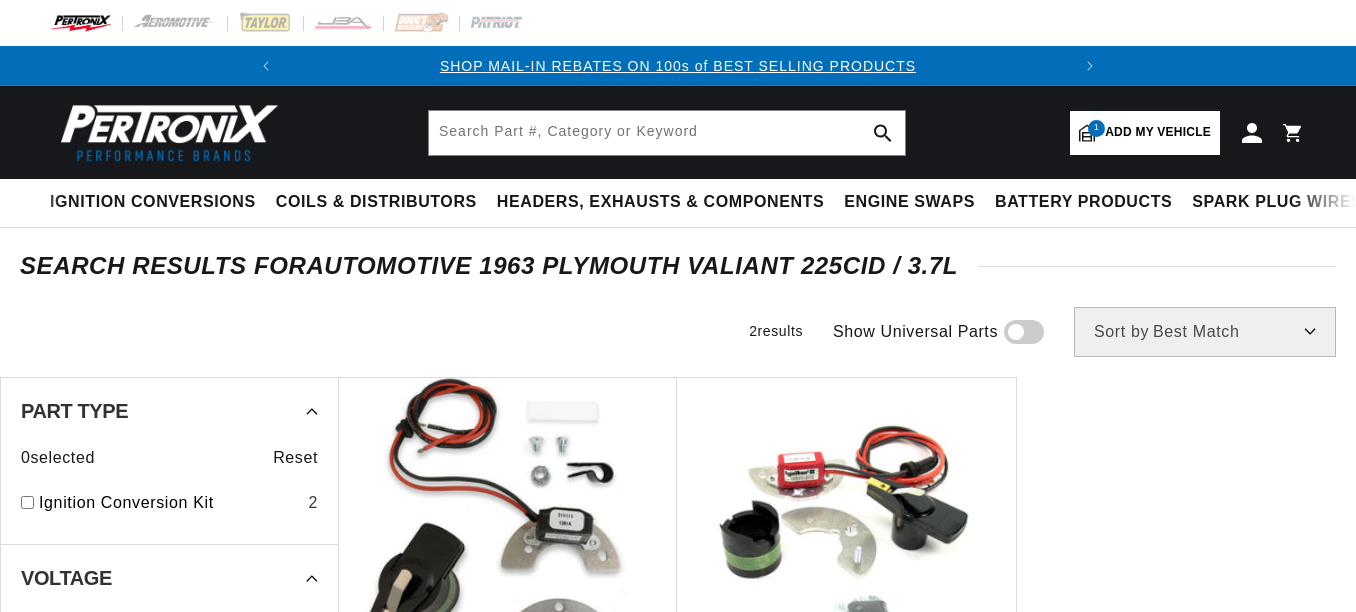 scroll, scrollTop: 0, scrollLeft: 0, axis: both 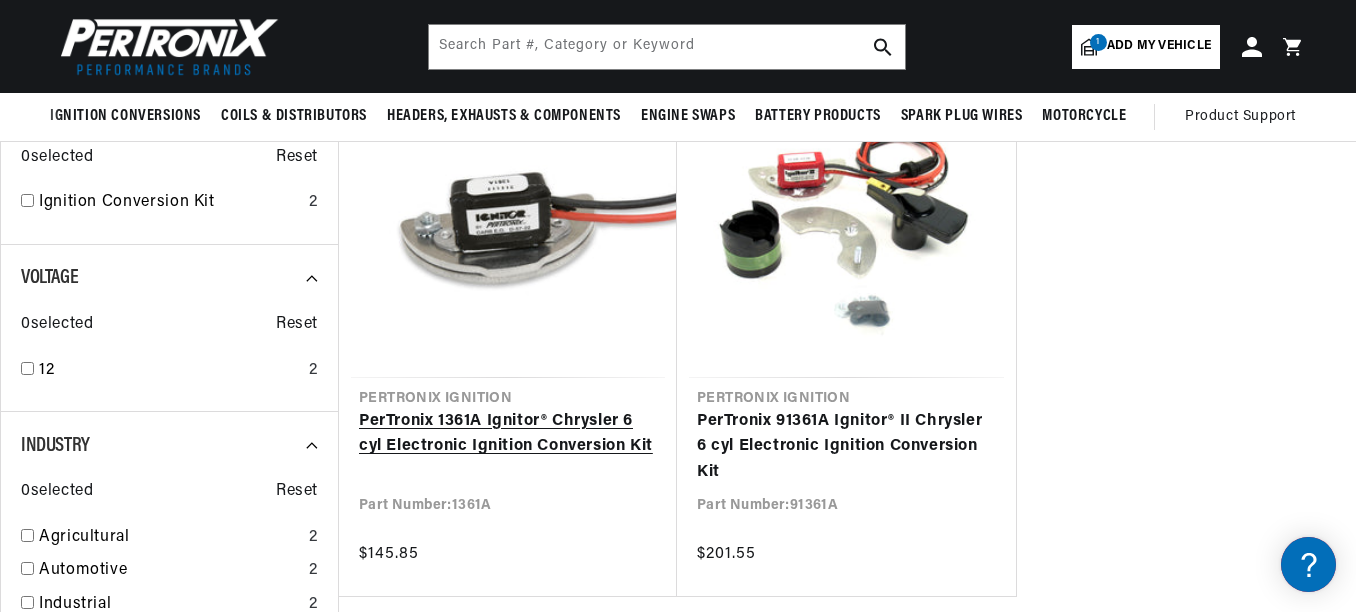 click on "PerTronix 1361A Ignitor® Chrysler 6 cyl Electronic Ignition Conversion Kit" at bounding box center (508, 434) 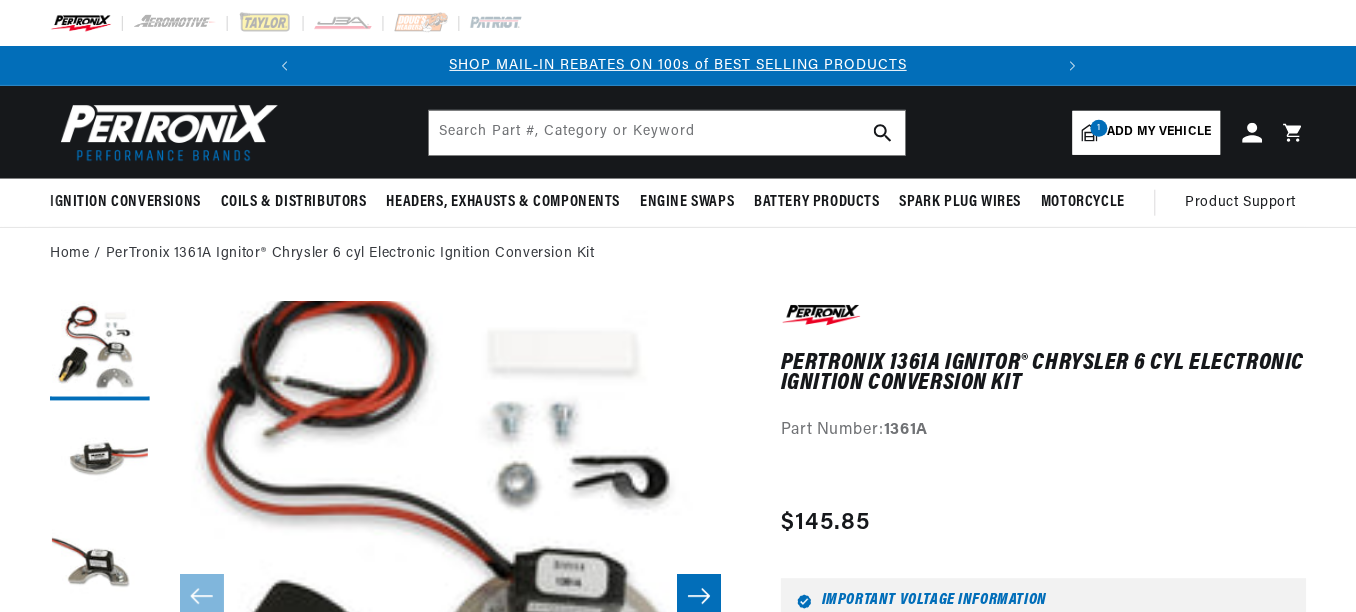 scroll, scrollTop: 0, scrollLeft: 0, axis: both 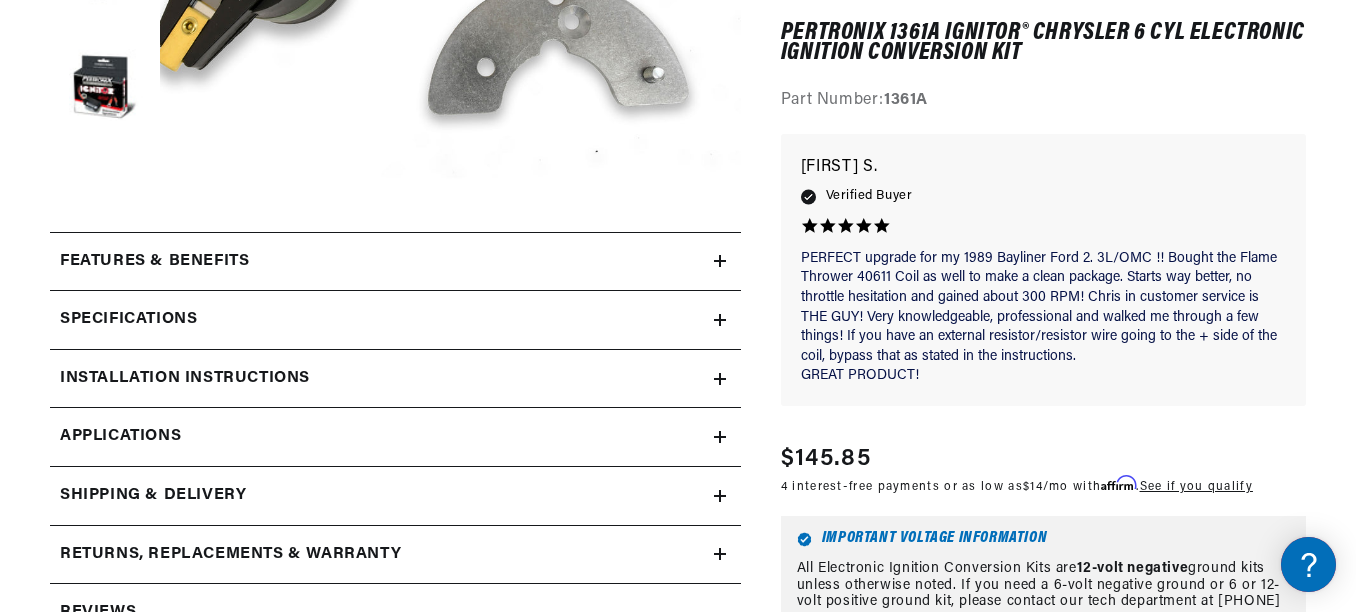 click 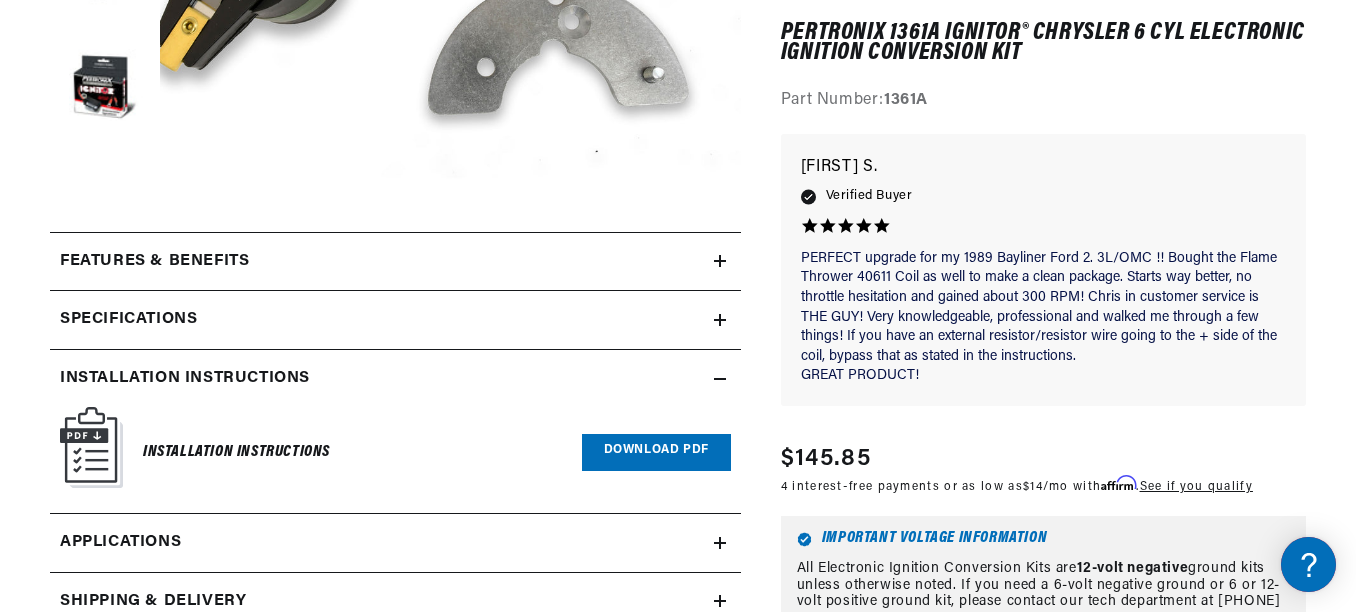 scroll, scrollTop: 0, scrollLeft: 747, axis: horizontal 